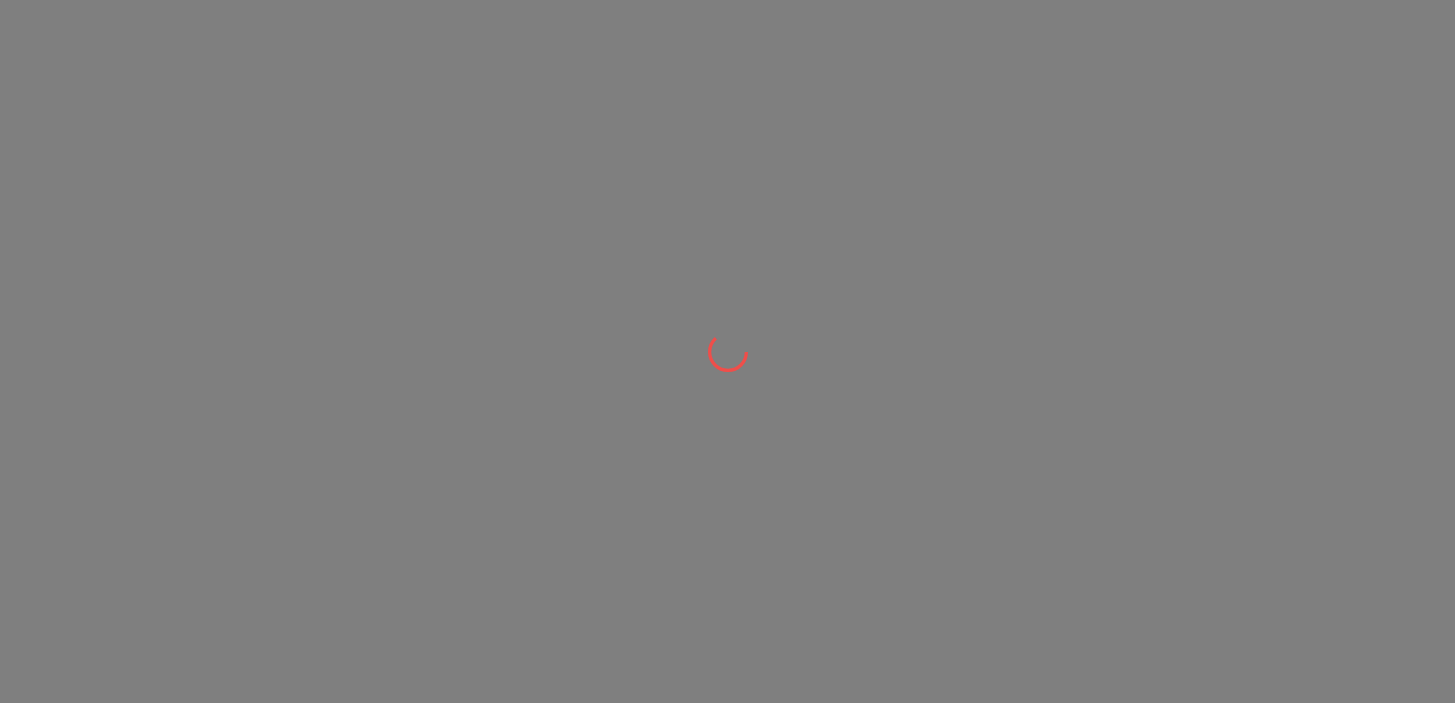 scroll, scrollTop: 0, scrollLeft: 0, axis: both 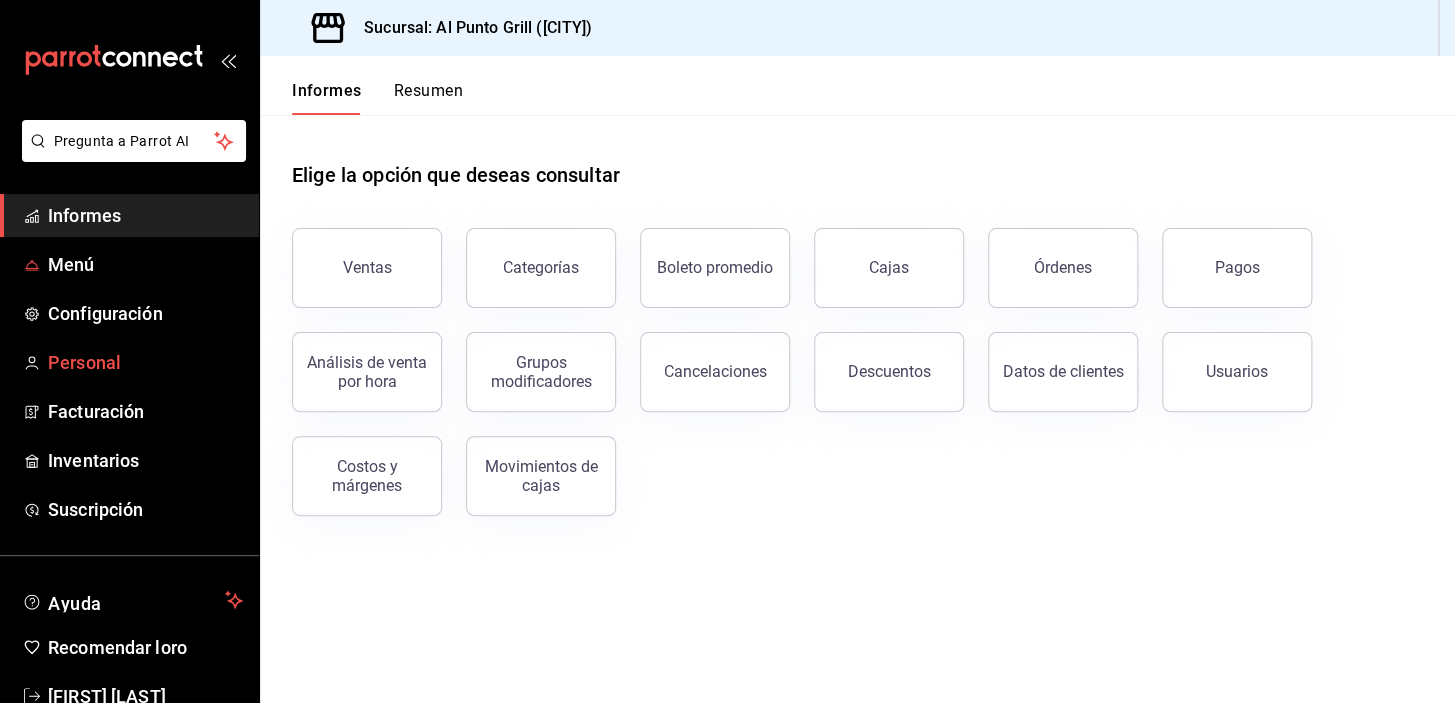 click on "Personal" at bounding box center (84, 362) 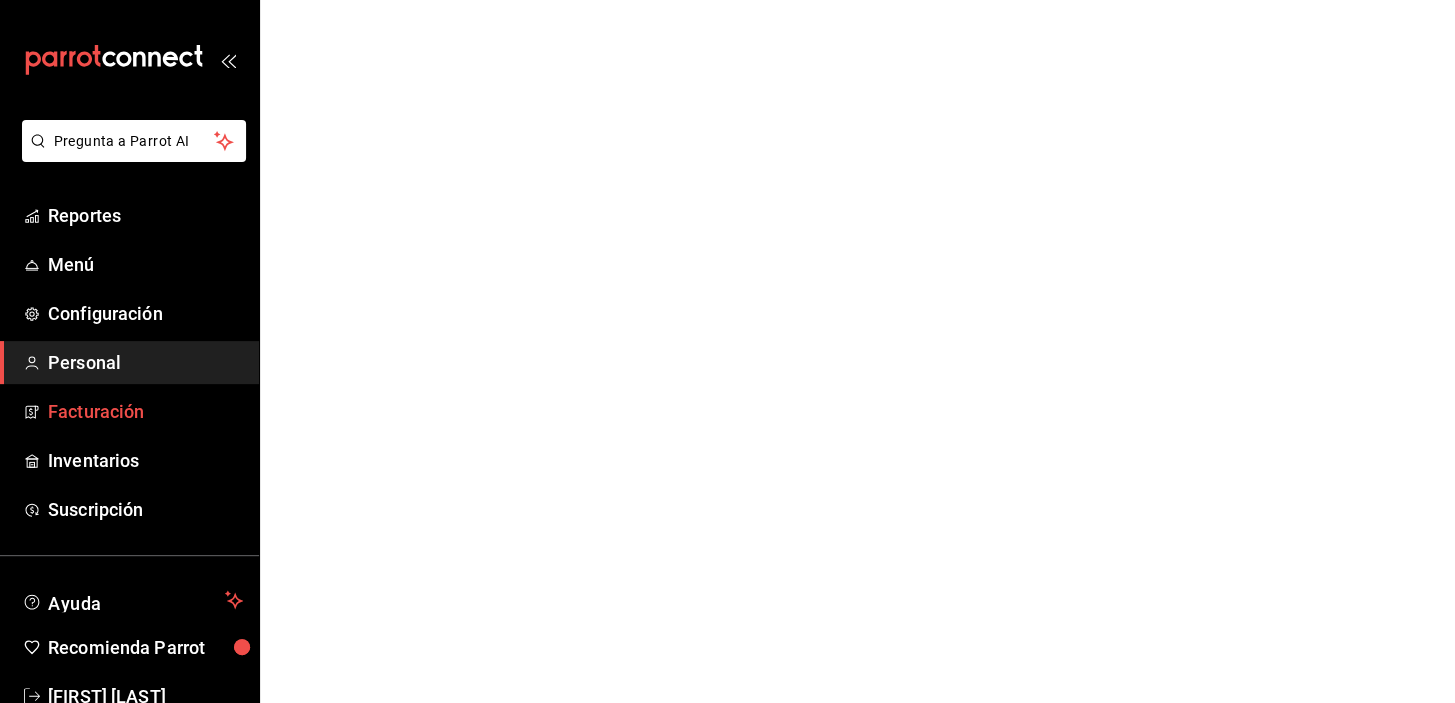 click on "Facturación" at bounding box center [145, 411] 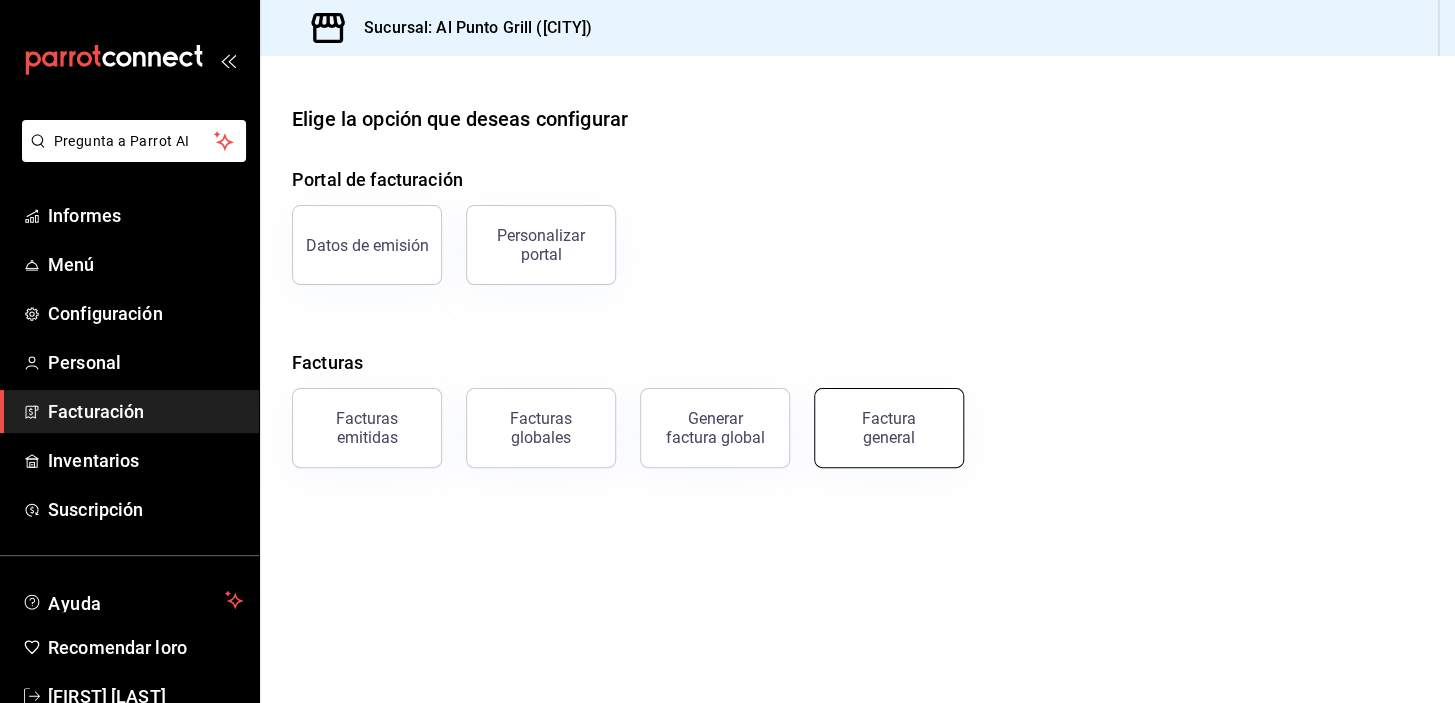 click on "Factura general" at bounding box center (889, 428) 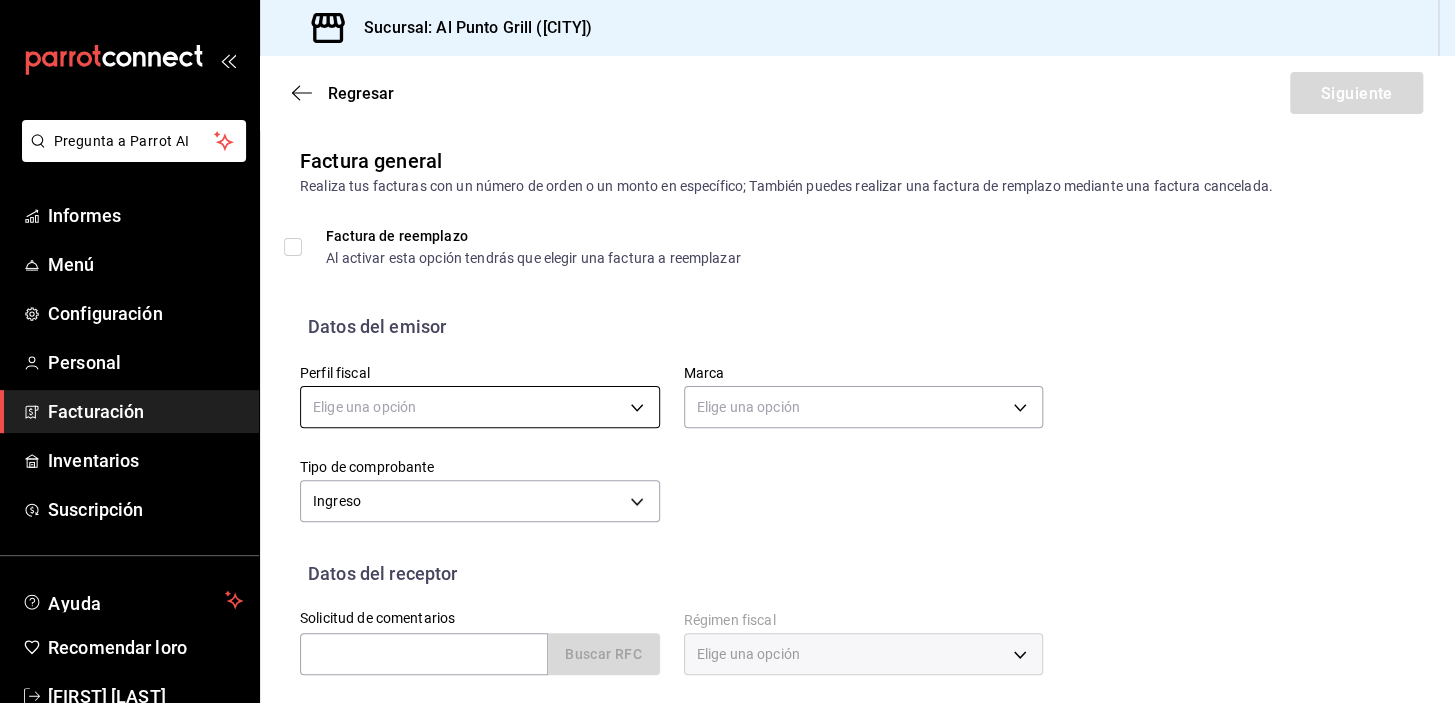 click on "Pregunta a Parrot AI Informes   Menú   Configuración   Personal   Facturación   Inventarios   Suscripción   Ayuda Recomendar loro   [FIRST] [LAST]   Sugerir nueva función   Sucursal: Al Punto Grill ([CITY]) Regresar Siguiente Factura general Realiza tus facturas con un número de orden o un monto en específico; También puedes realizar una factura de remplazo mediante una factura cancelada. Factura de reemplazo Al activar esta opción tendrás que elegir una factura a reemplazar Datos del emisor Perfil fiscal Elige una opción Marca Elige una opción Tipo de comprobante Ingreso I Datos del receptor Solicitud de comentarios Buscar RFC Régimen fiscal Elige una opción Uso de CFDI Elige una opción Correo electrónico Dirección Calle # exterior #interior Código postal [STATE] ​ Municipio ​ Colonia ​ Texto original Valora esta traducción Tu opinión servirá para ayudar a mejorar el Traductor de Google GANA 1 MES GRATIS EN TU SUSCRIPCIÓN AQUÍ Pregunta a Parrot AI Informes   Menú   Configuración" at bounding box center (727, 351) 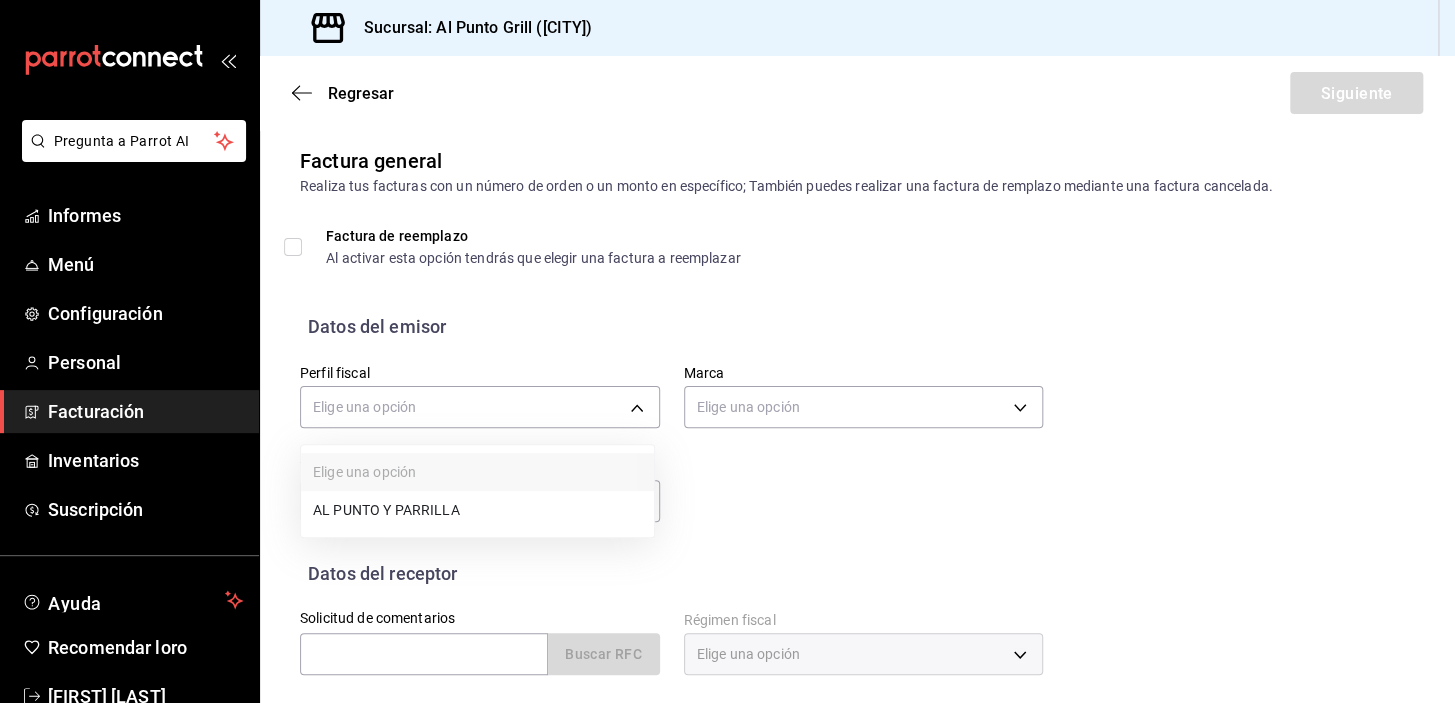 click at bounding box center [727, 351] 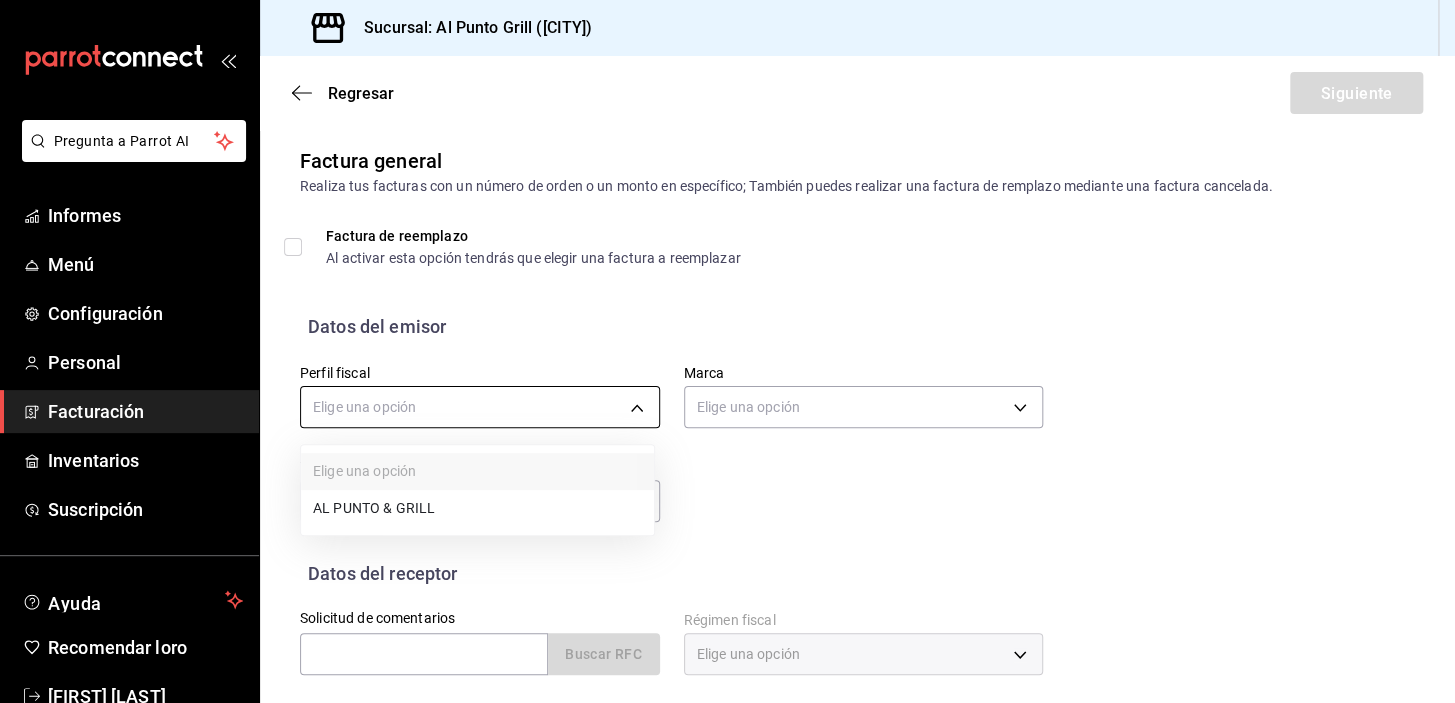 click on "Pregunta a Parrot AI Informes   Menú   Configuración   Personal   Facturación   Inventarios   Suscripción   Ayuda Recomendar loro   [FIRST] [LAST]   Sugerir nueva función   Sucursal: Al Punto Grill ([CITY]) Regresar Siguiente Factura general Realiza tus facturas con un número de orden o un monto en específico; También puedes realizar una factura de remplazo mediante una factura cancelada. Factura de reemplazo Al activar esta opción tendrás que elegir una factura a reemplazar Datos del emisor Perfil fiscal Elige una opción Marca Elige una opción Tipo de comprobante Ingreso I Datos del receptor Solicitud de comentarios Buscar RFC Régimen fiscal Elige una opción Uso de CFDI Elige una opción Correo electrónico Dirección Calle # exterior #interior Código postal [STATE] ​ Municipio ​ Colonia ​ Texto original Valora esta traducción Tu opinión servirá para ayudar a mejorar el Traductor de Google GANA 1 MES GRATIS EN TU SUSCRIPCIÓN AQUÍ Pregunta a Parrot AI Informes   Menú   Configuración" at bounding box center [727, 351] 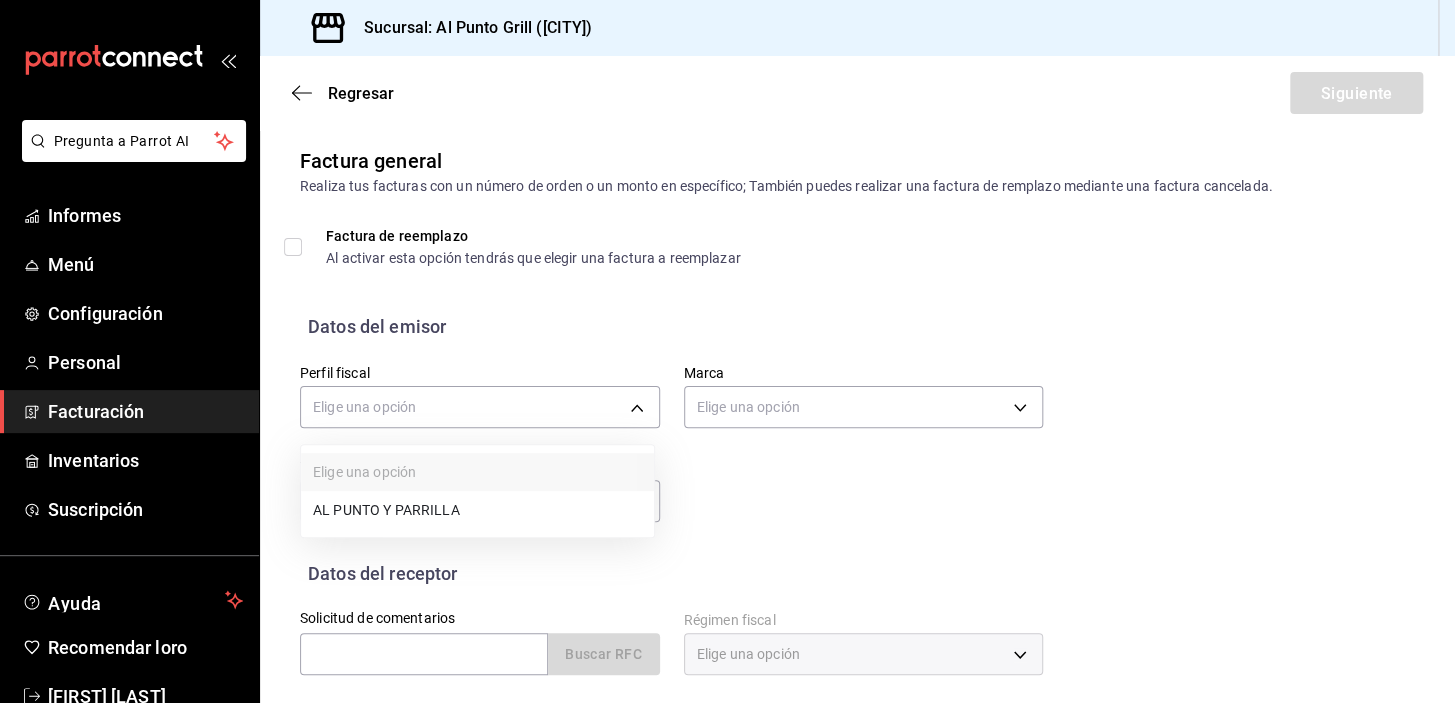 click on "AL PUNTO Y PARRILLA" at bounding box center (386, 510) 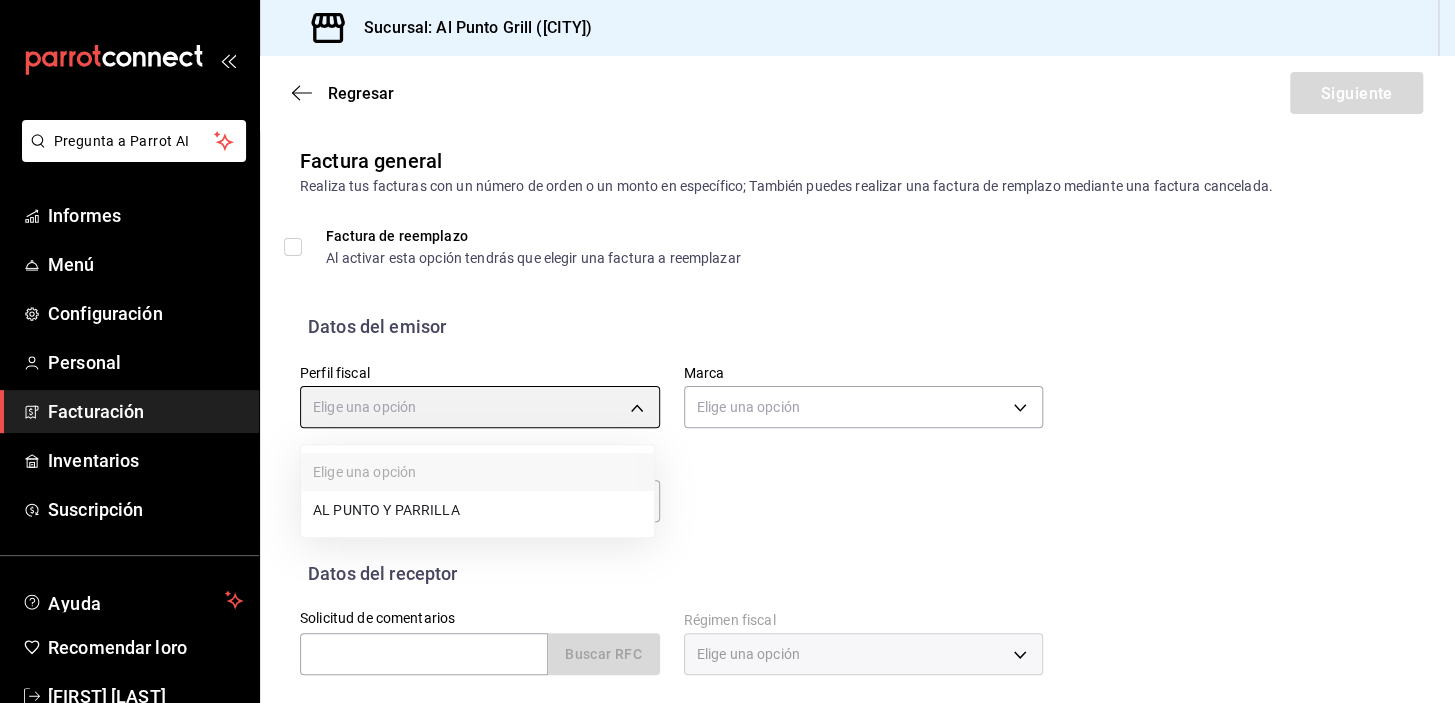 type on "711c2bc8-79b3-43e0-95de-ea7f23beadbf" 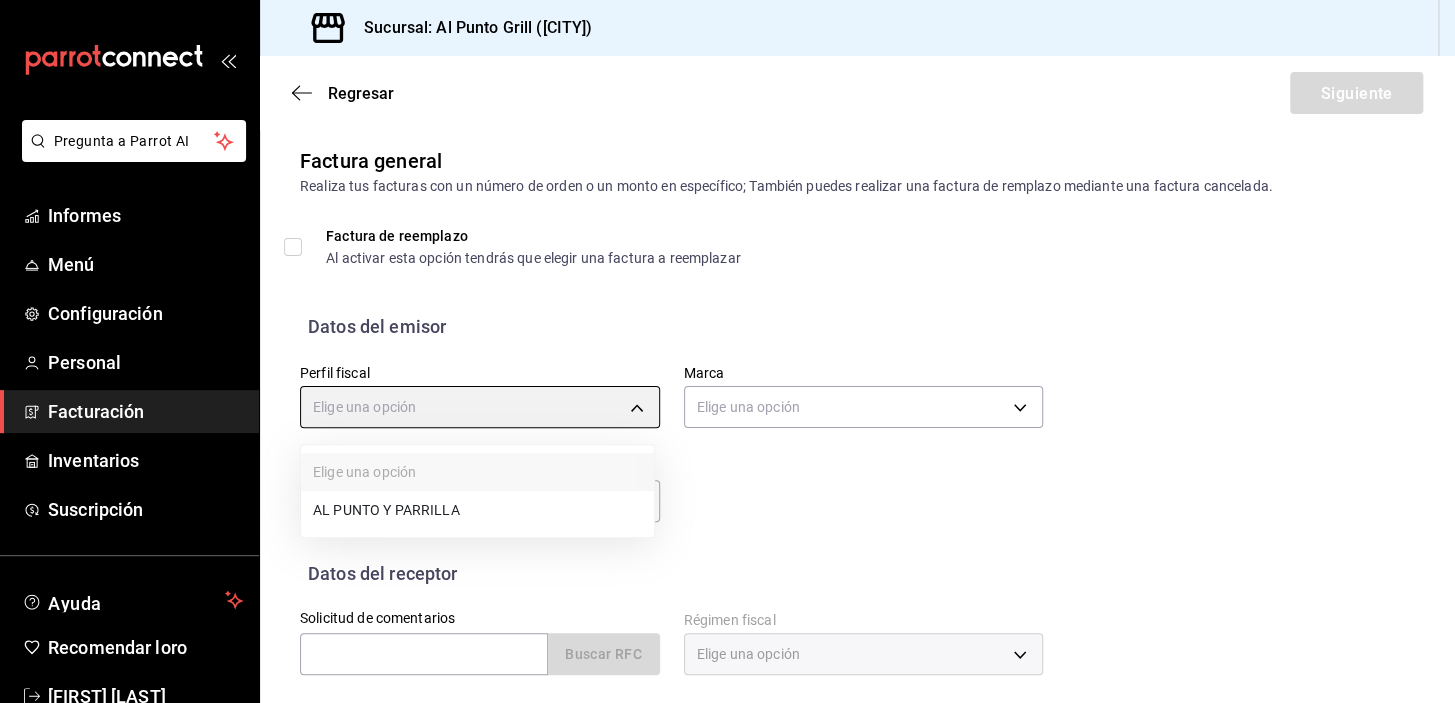 type on "359452a4-77df-4a2a-96d1-dbb27ae34e49" 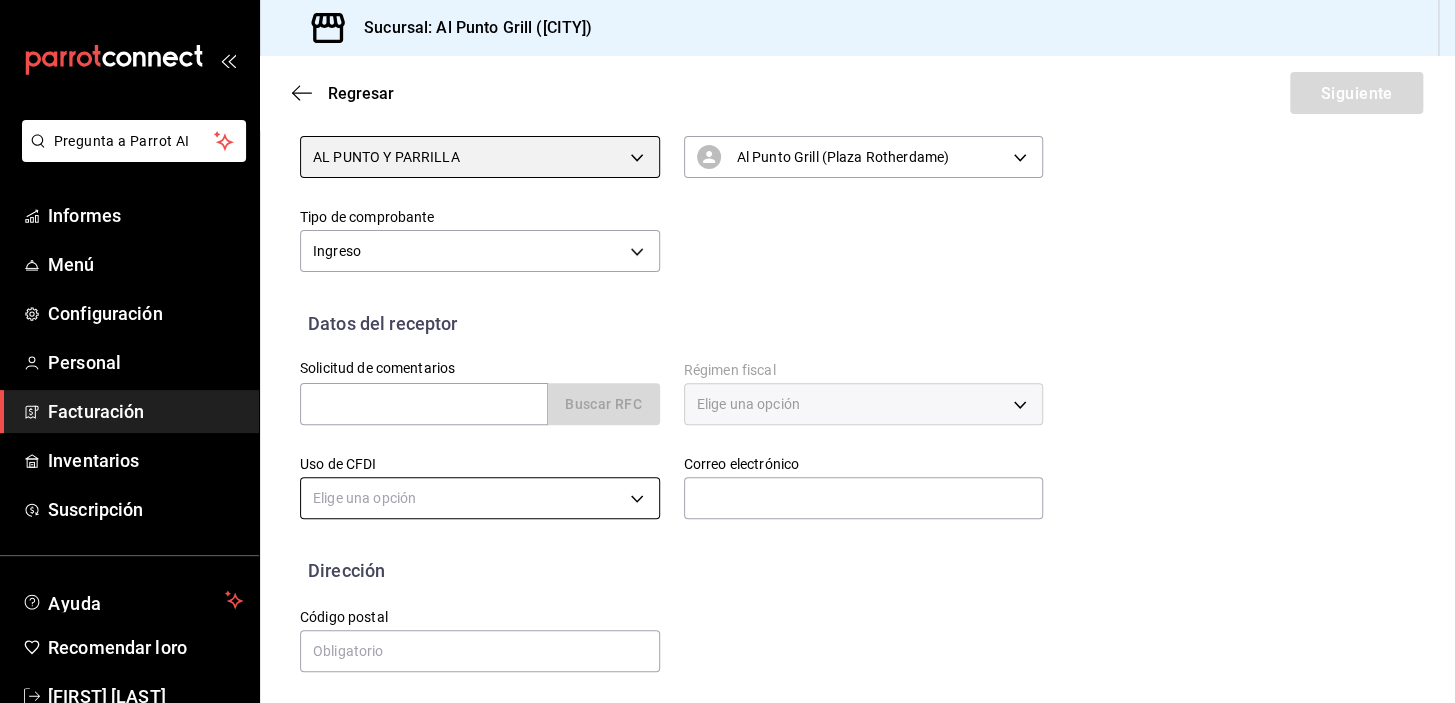 scroll, scrollTop: 253, scrollLeft: 0, axis: vertical 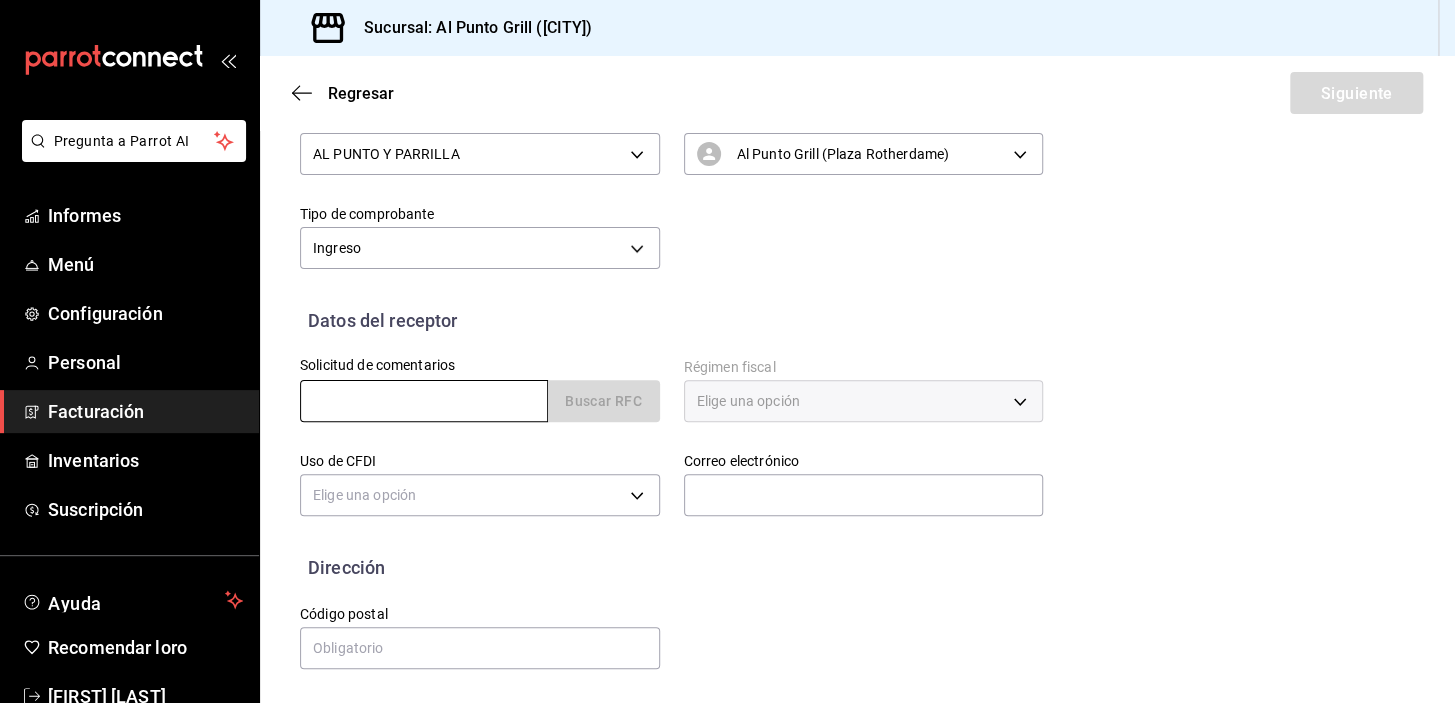 click at bounding box center [424, 401] 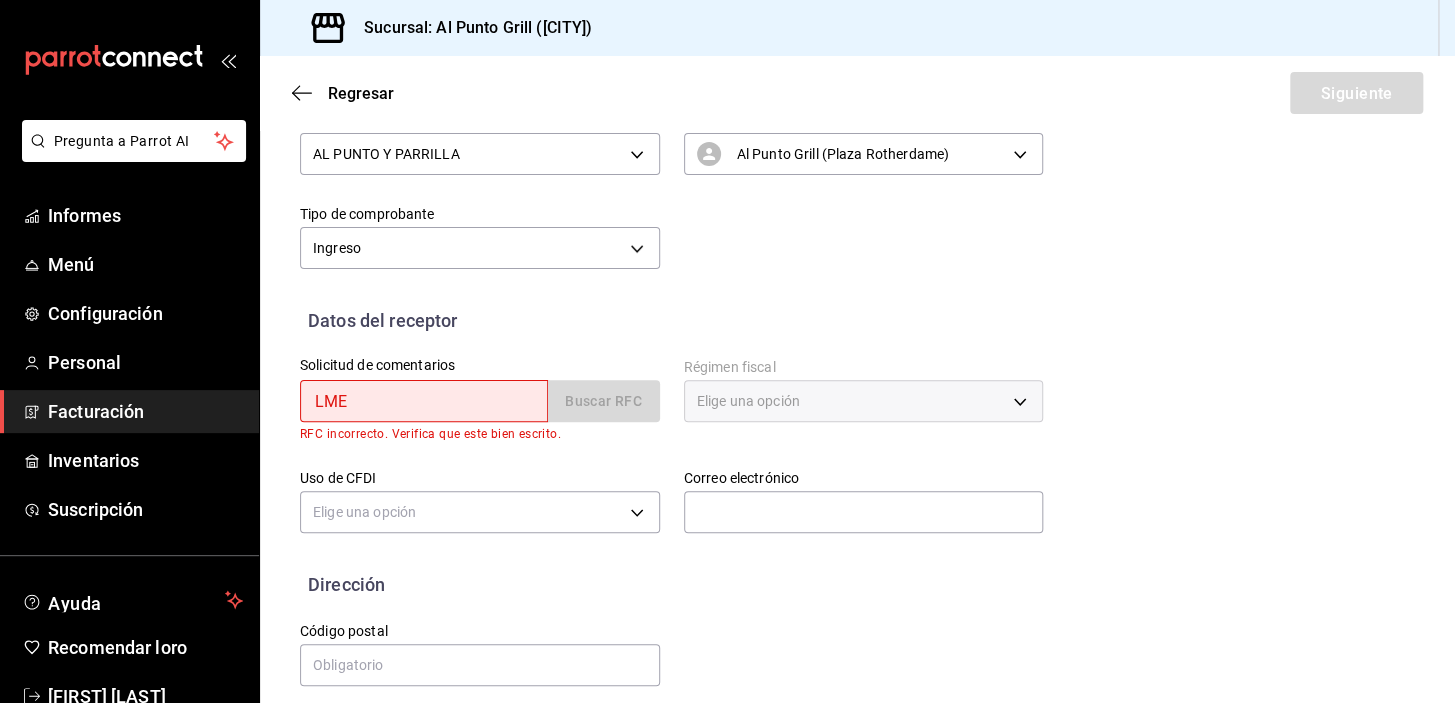 type on "[RFC]" 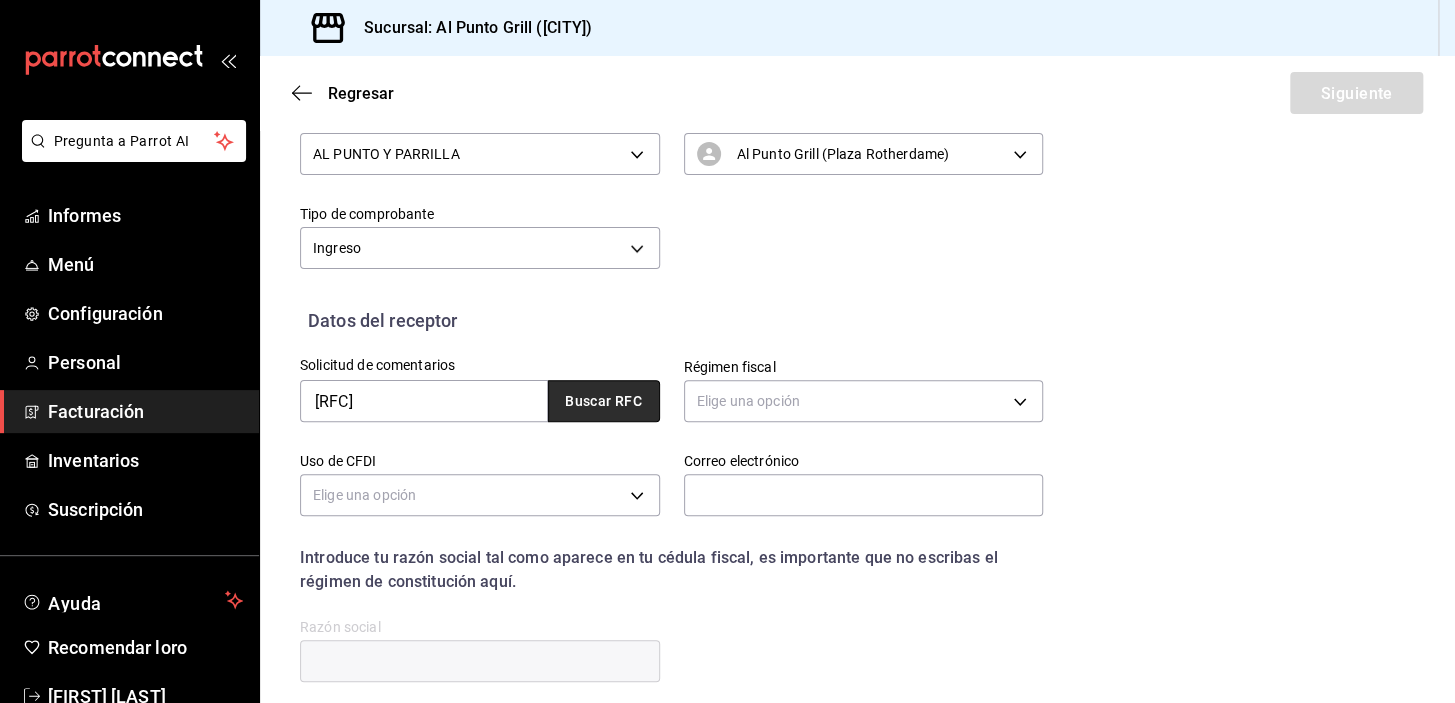 click on "Buscar RFC" at bounding box center [604, 401] 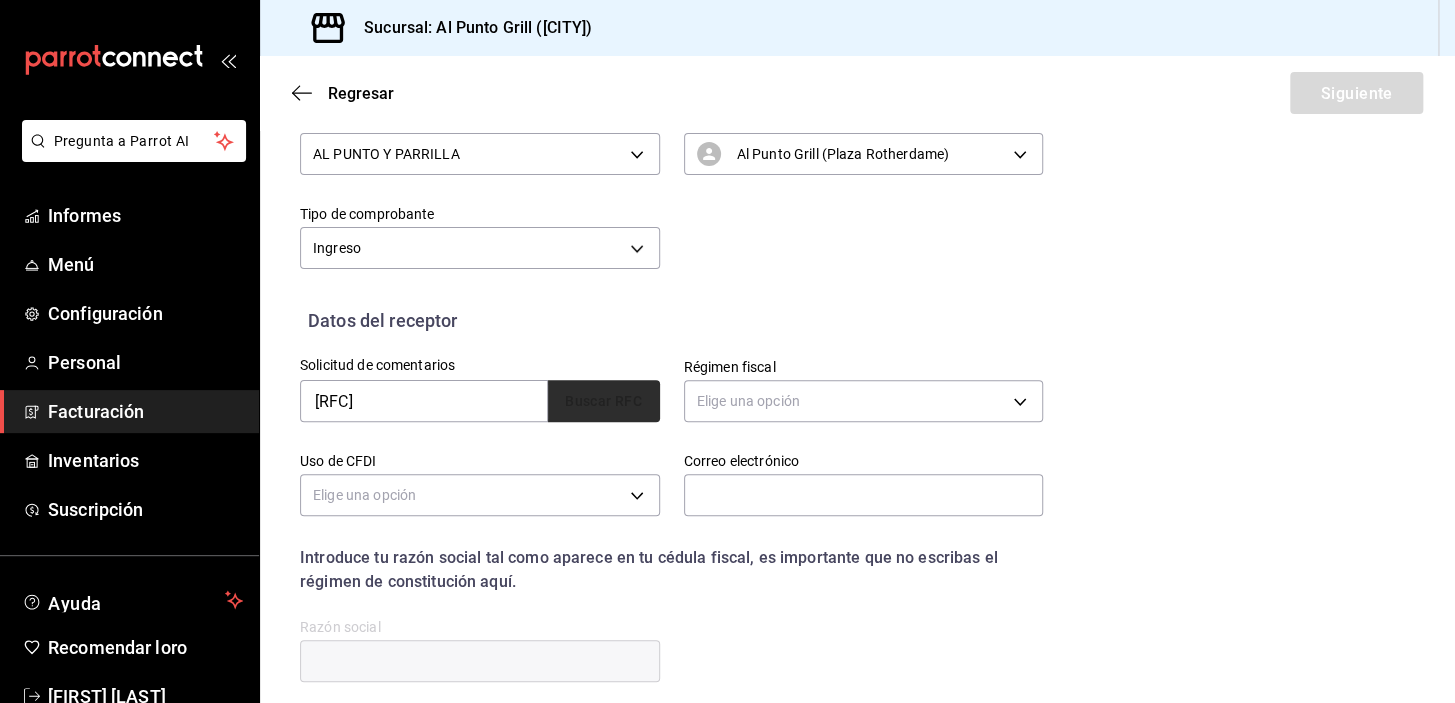 type on "[EMAIL]" 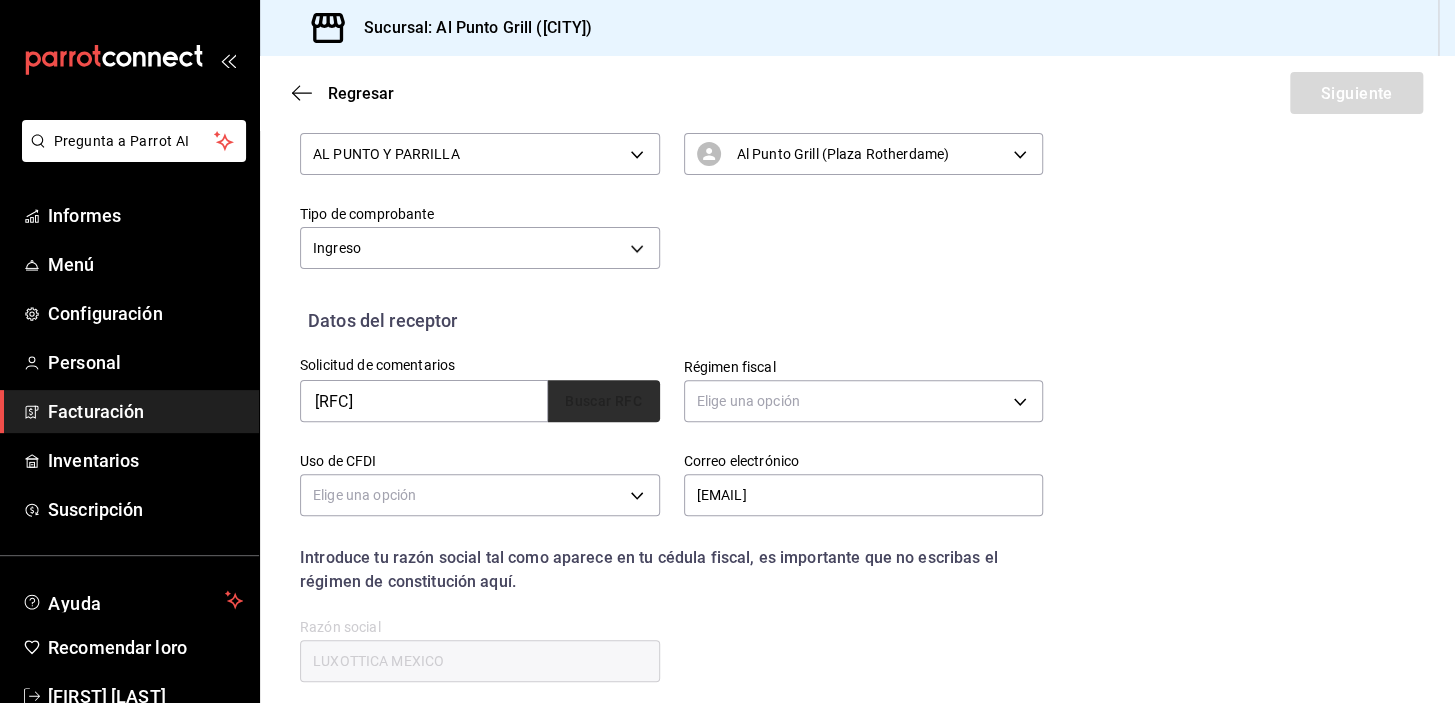 type on "601" 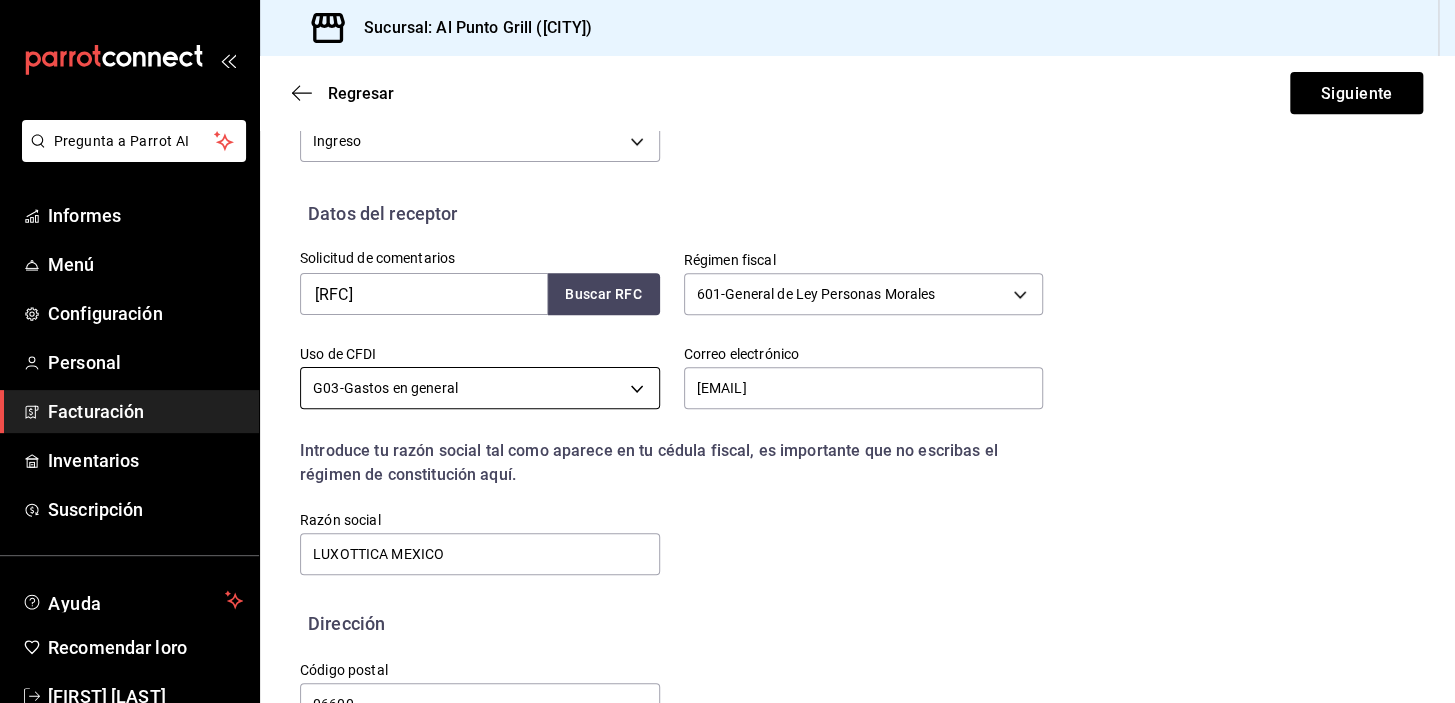 scroll, scrollTop: 417, scrollLeft: 0, axis: vertical 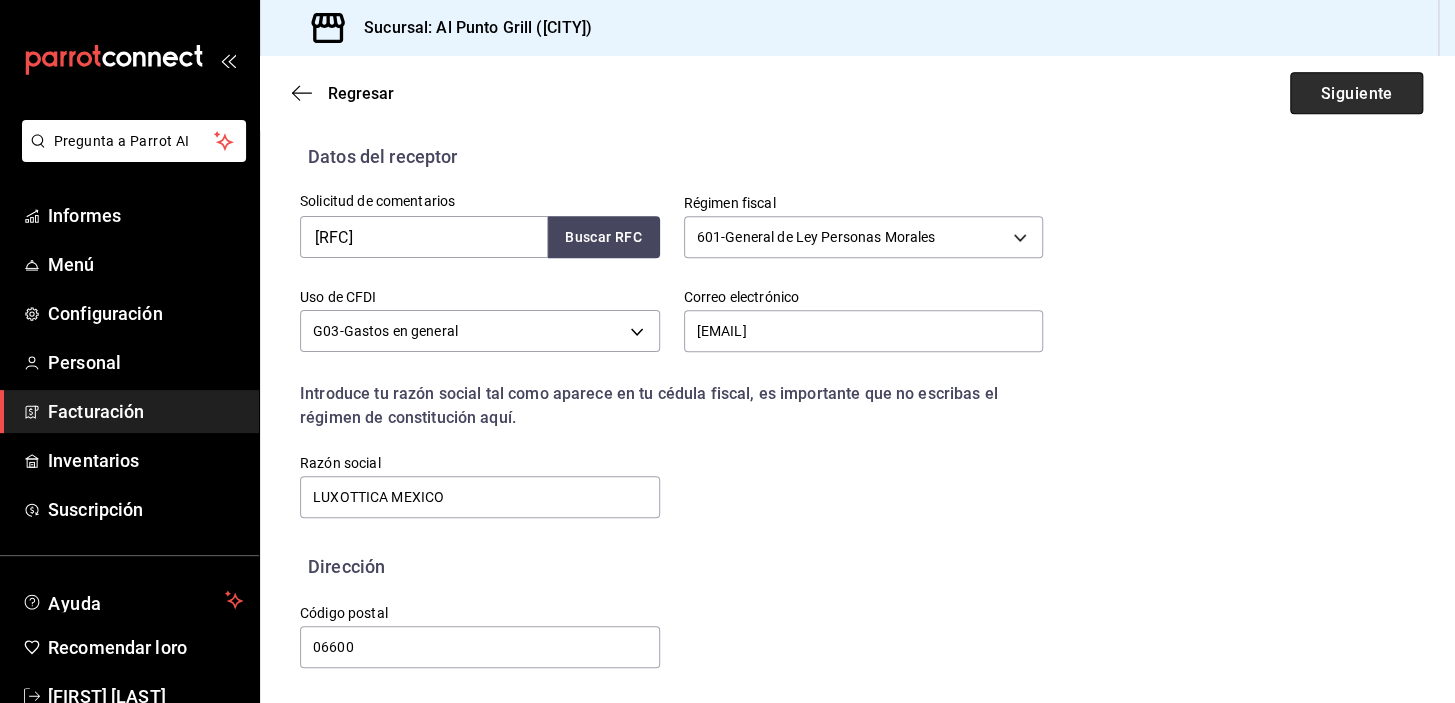 click on "Siguiente" at bounding box center (1356, 93) 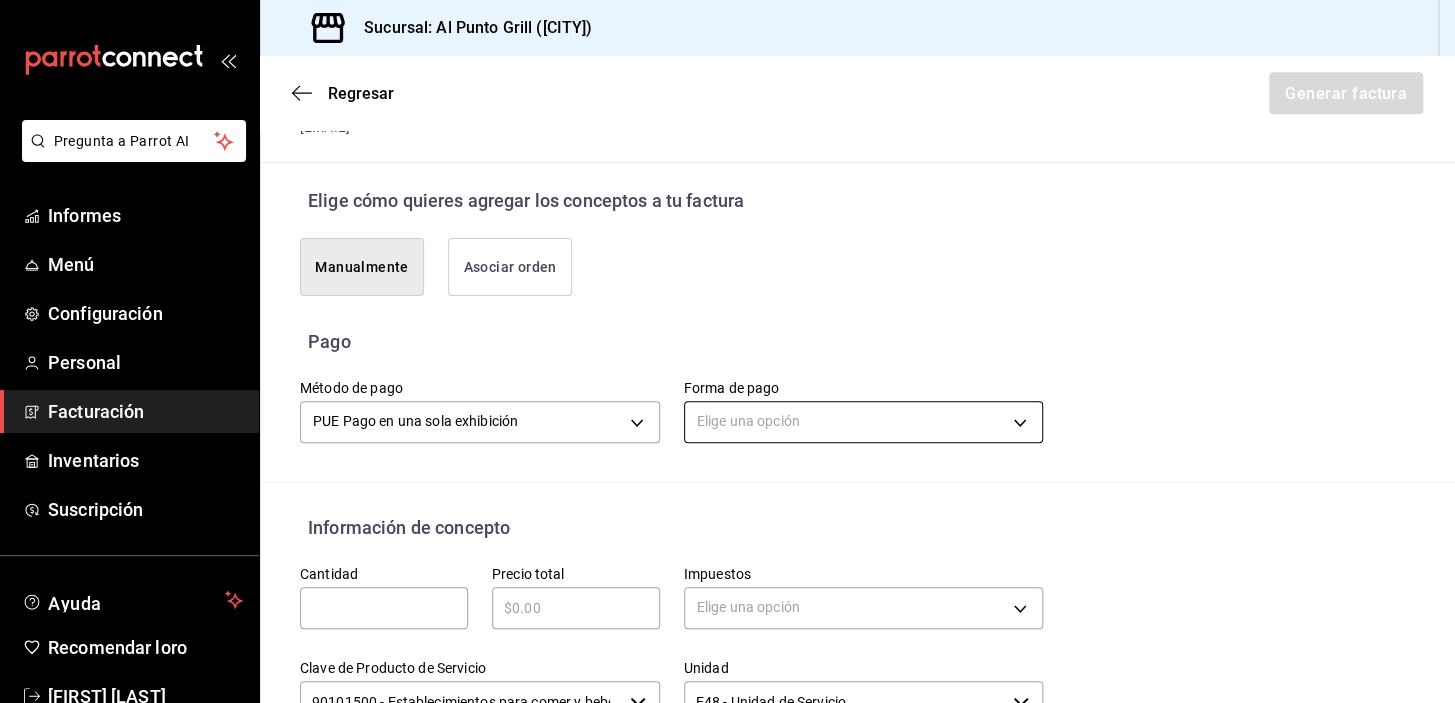 click on "Pregunta a Parrot AI Informes   Menú   Configuración   Personal   Facturación   Inventarios   Suscripción   Ayuda Recomendar loro   [FIRST] [LAST]   Sugerir nueva función   Sucursal: Al Punto Grill ([CITY]) Regresar Generar factura Emisor Perfil fiscal AL PUNTO Y PARRILLA Tipo de comprobante Ingreso Receptor Nombre / Razón social LUXOTTICA MÉXICO Receptor RFC LME941005KU9 Régimen fiscal General de Ley Personas Morales Uso de CFDI G03: Gastos en general Correo electrónico [EMAIL] Elige cómo quieres agregar los conceptos a tu factura Manualmente Asociar orden Pago Método de pago PUE    Pago en una sola exhibición PUE Forma de pago Elige una opción Información de concepto Cantidad ​ Precio total ​ Impuestos Elige una opción Clave de Producto de Servicio 90101500 - Establecimientos para comer y beber ​ Unidad E48 - Unidad de Servicio ​ Descripción Agregar Total IVA $0.00 Total de IEPS $0.00 Total parcial $0.00 Total $0.00 Orden Cantidad Clave Unidad Monto Impuesto" at bounding box center [727, 351] 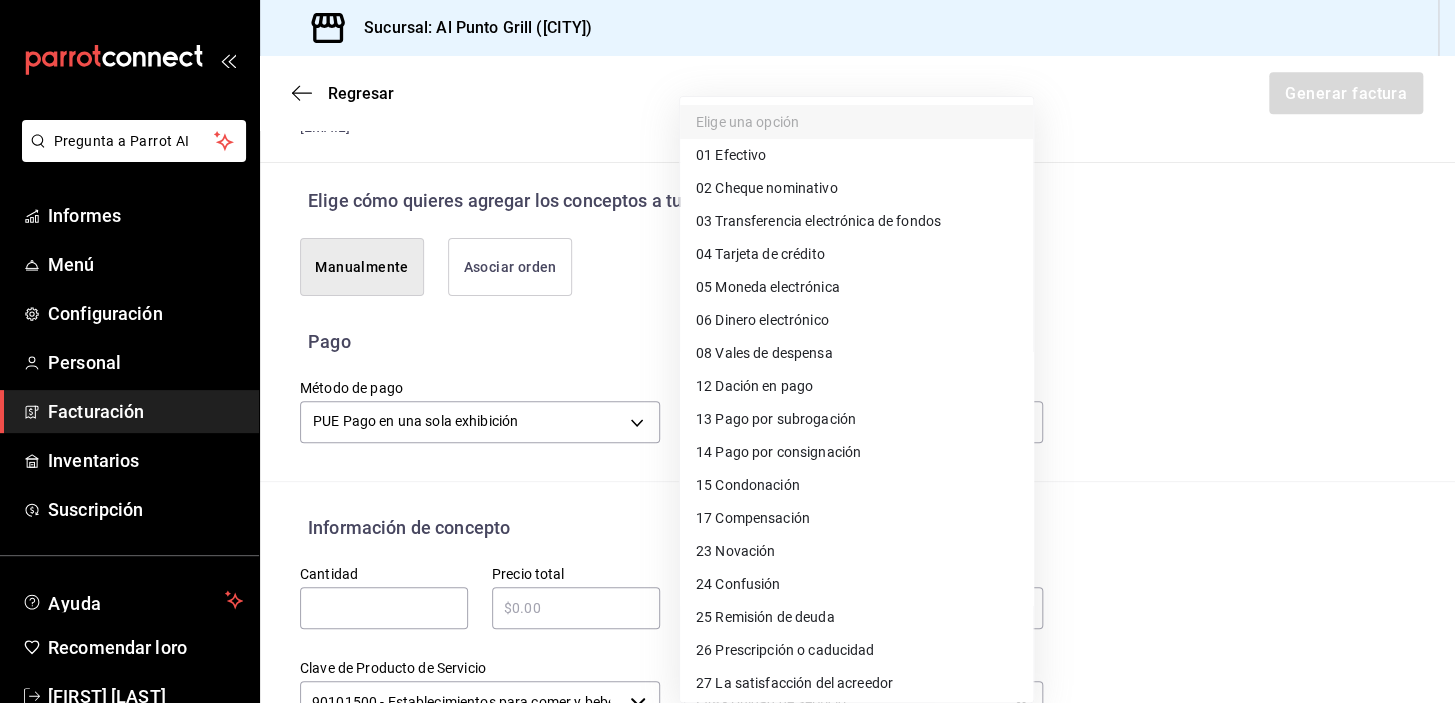 click on "Tarjeta de crédito" at bounding box center [769, 254] 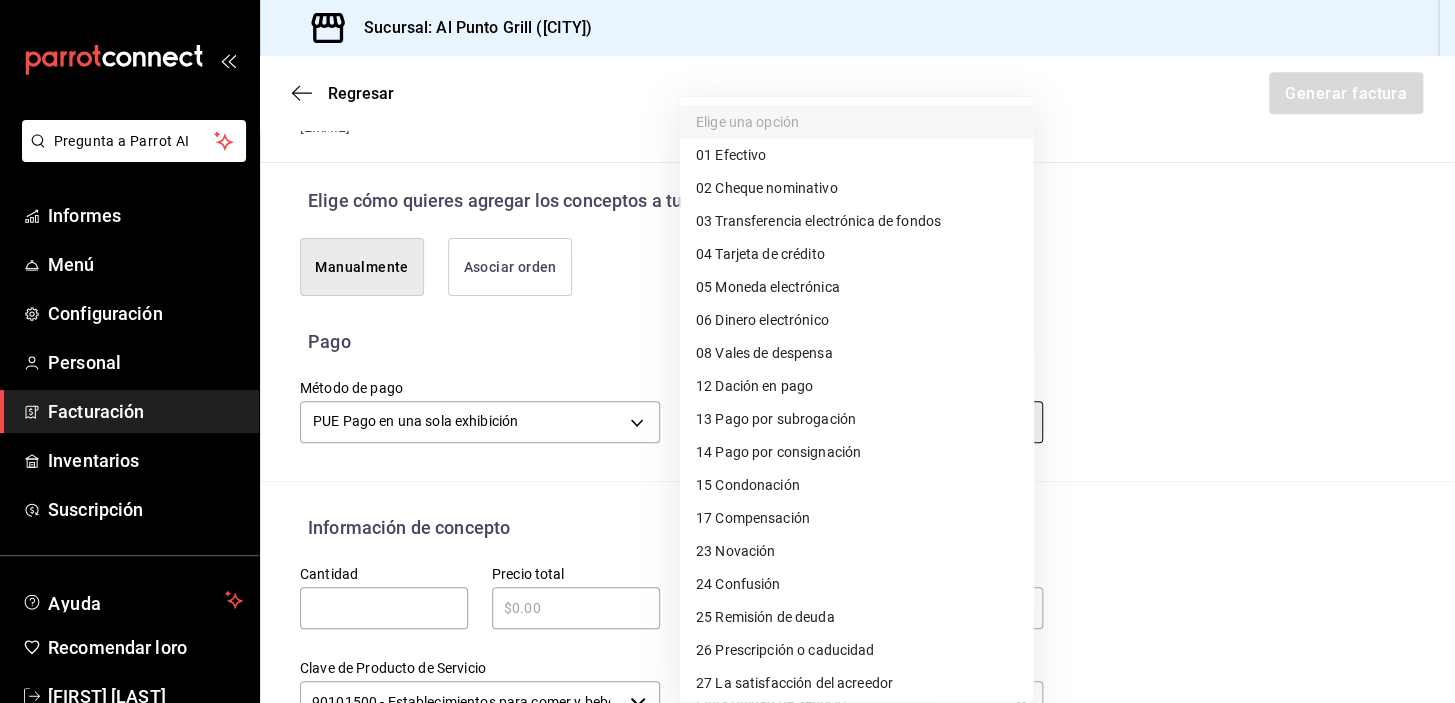 type on "04" 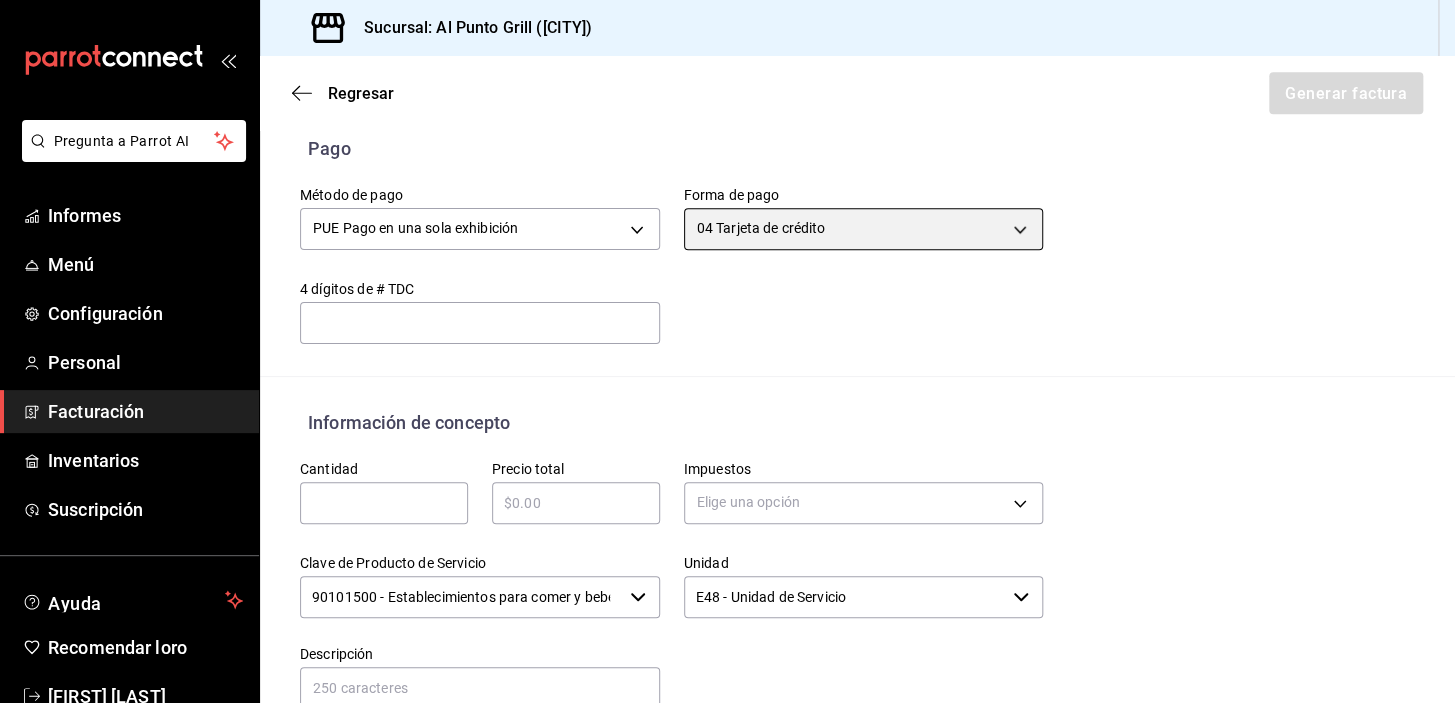 scroll, scrollTop: 690, scrollLeft: 0, axis: vertical 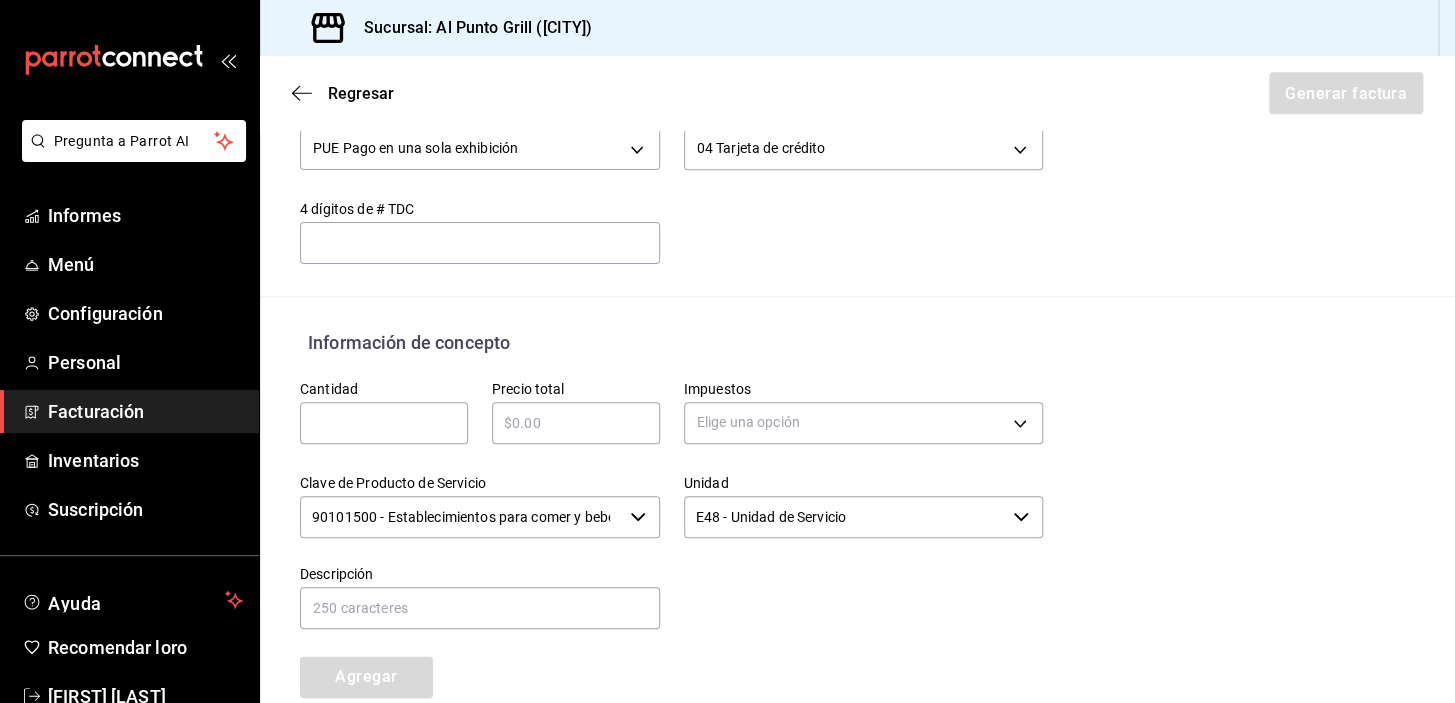 click at bounding box center [384, 423] 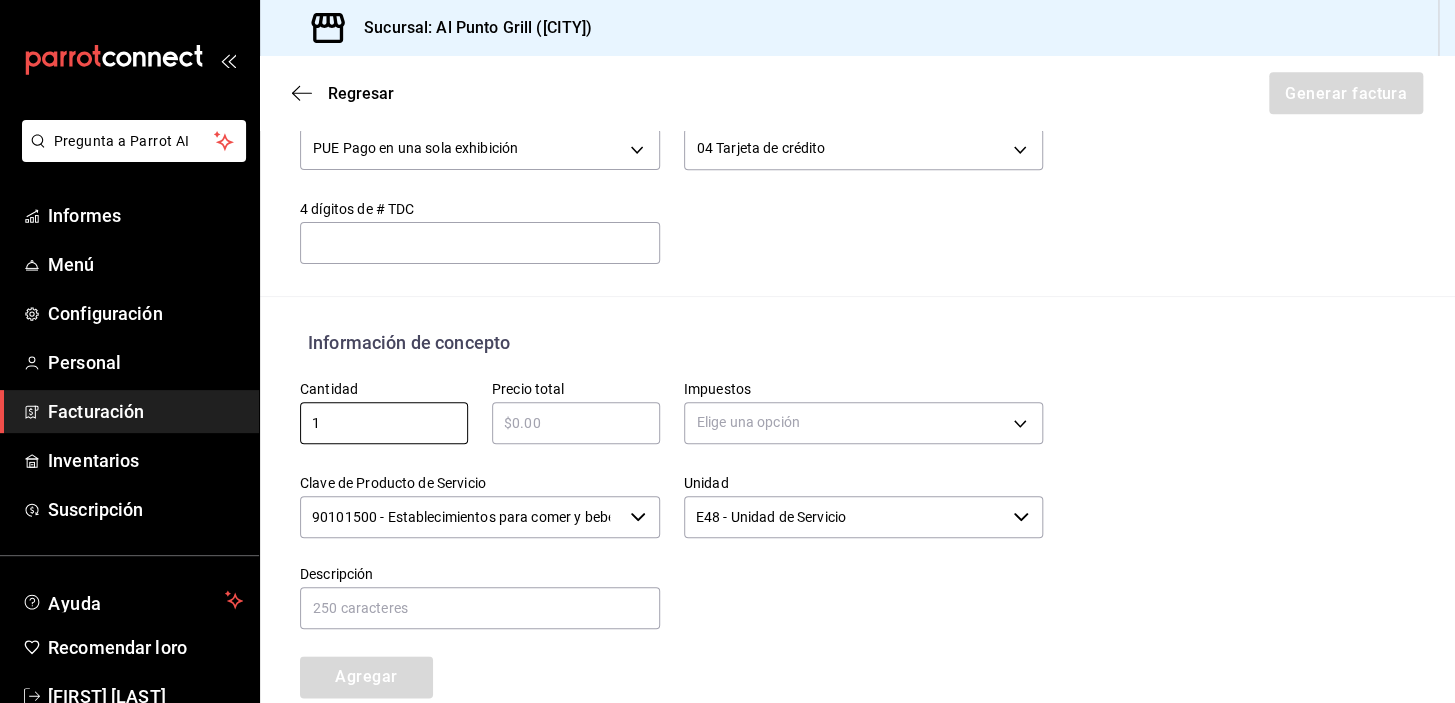 type on "1" 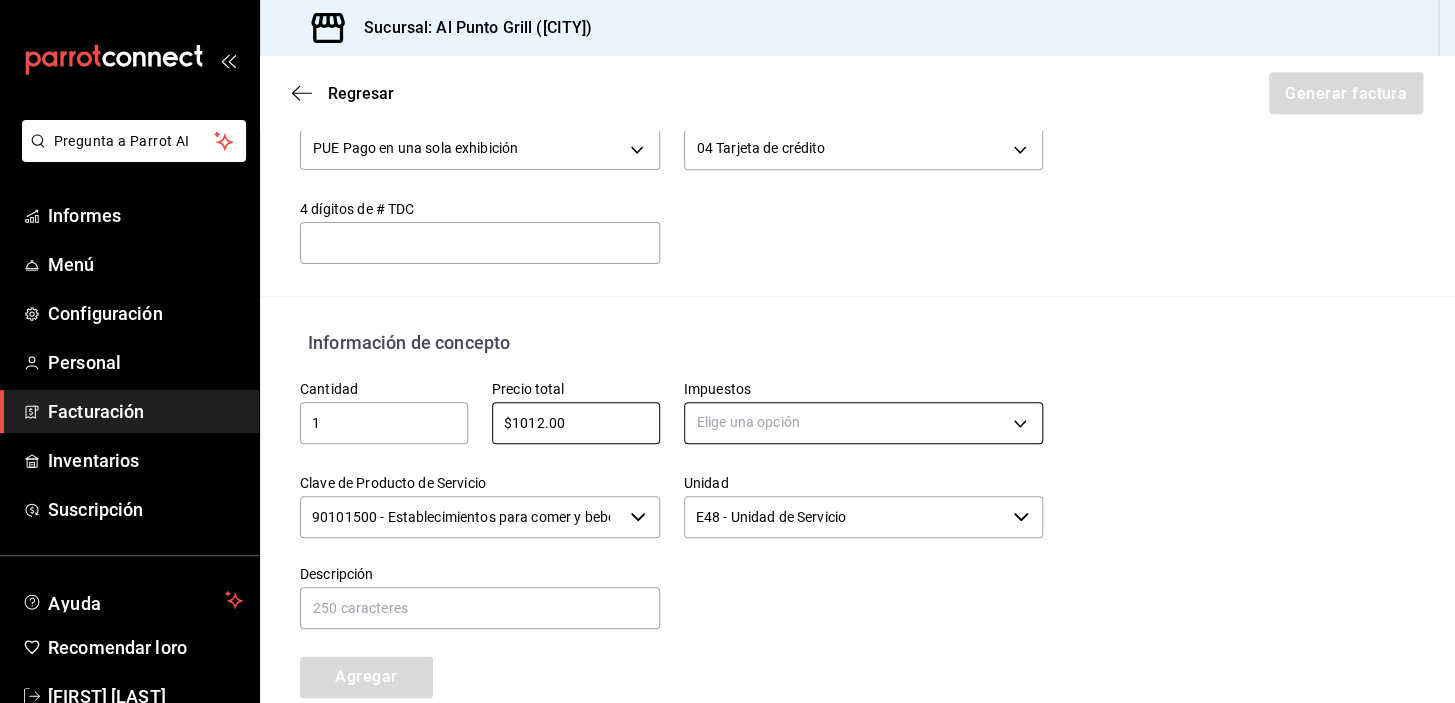type on "$1012.00" 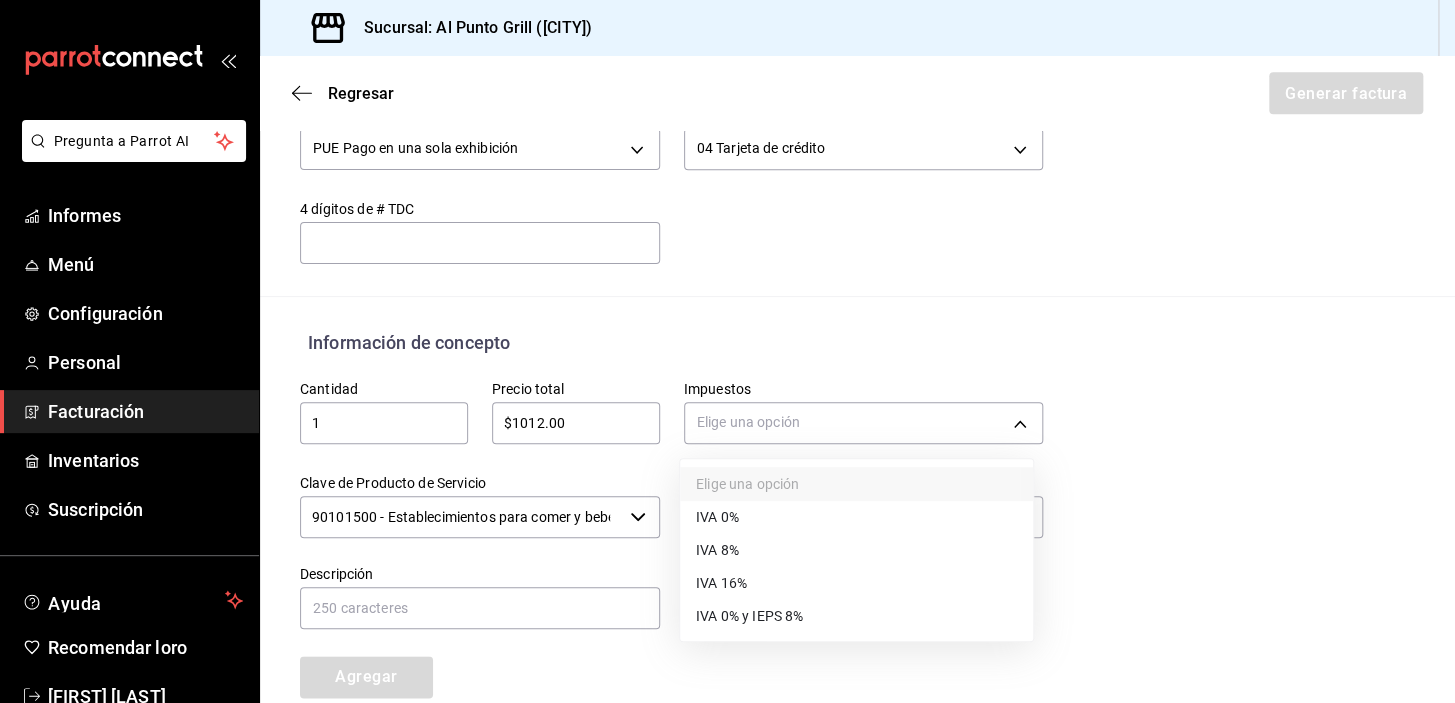 click on "IVA 16%" at bounding box center [721, 583] 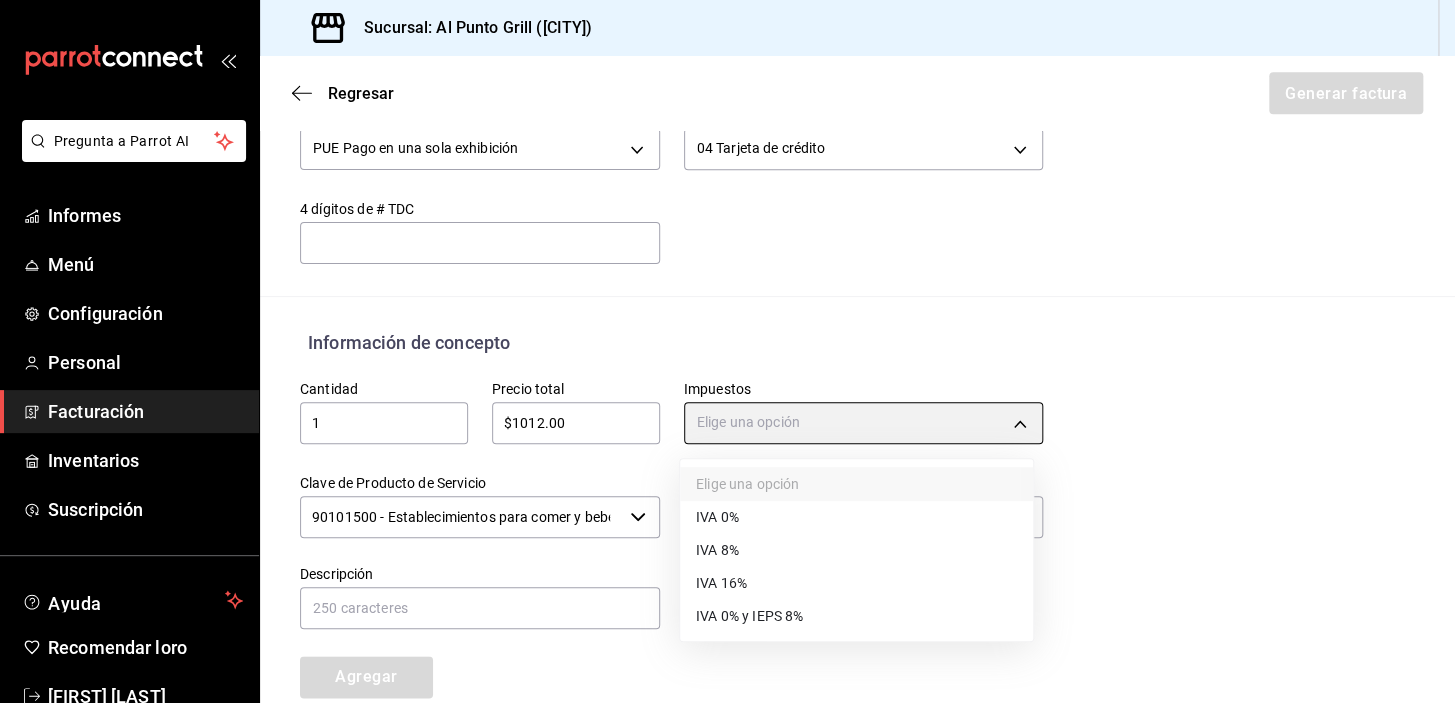type on "IVA_16" 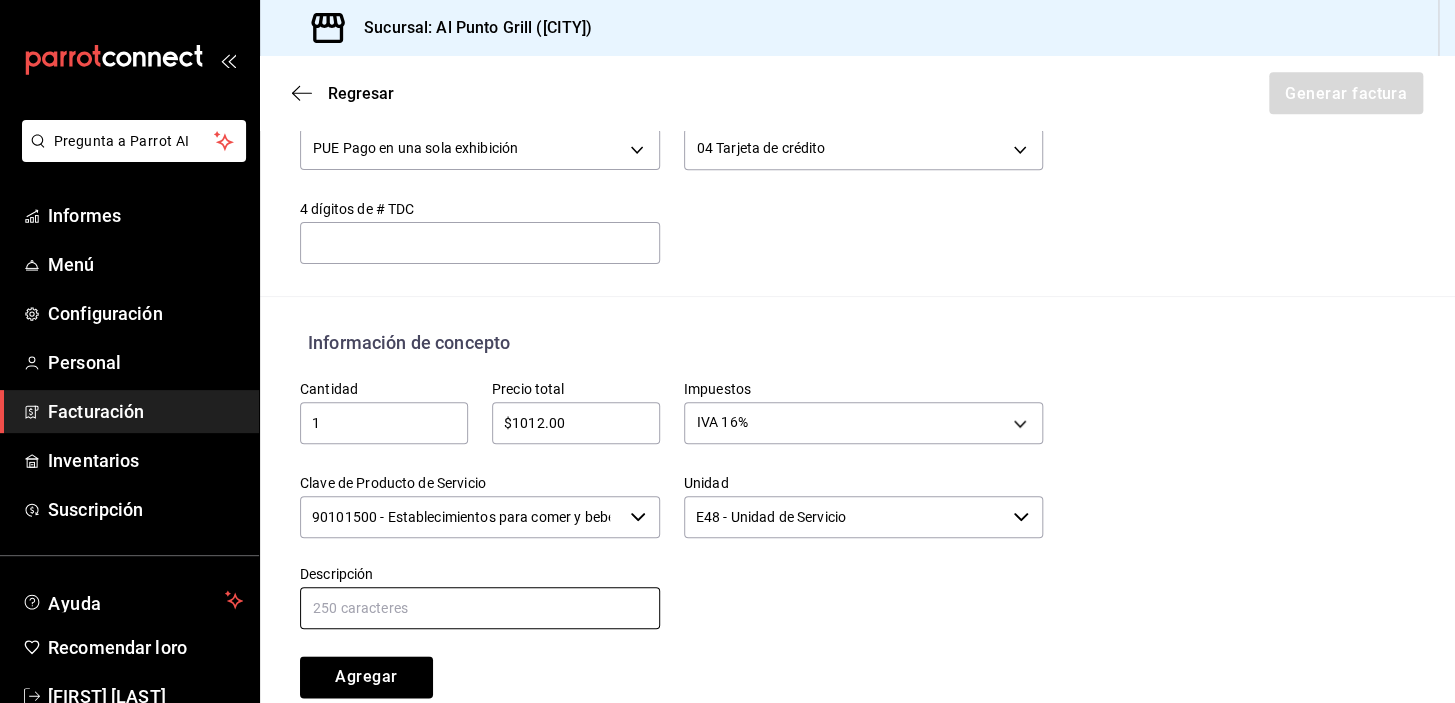click at bounding box center (480, 608) 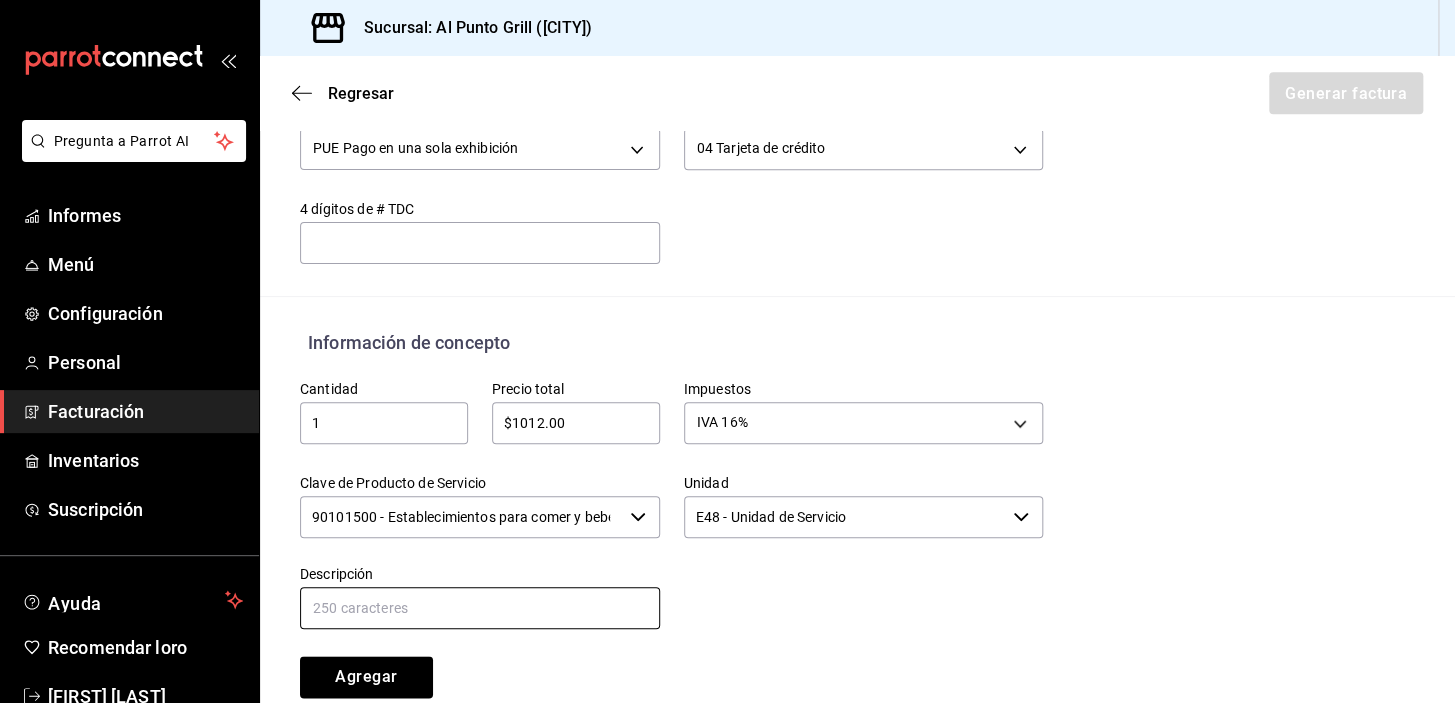 type on "CONSUMO DE ALIMENTOS Y BEBIDAS" 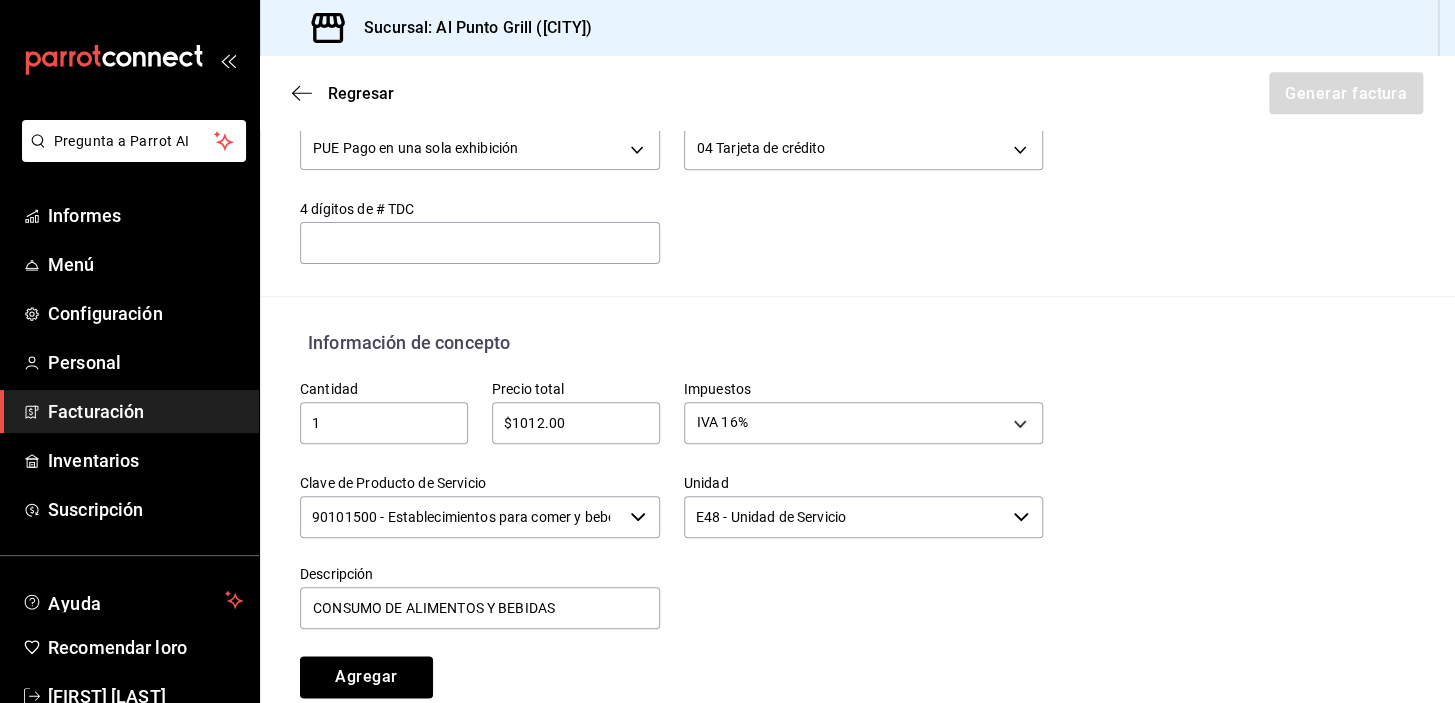 drag, startPoint x: 399, startPoint y: 676, endPoint x: 408, endPoint y: 639, distance: 38.078865 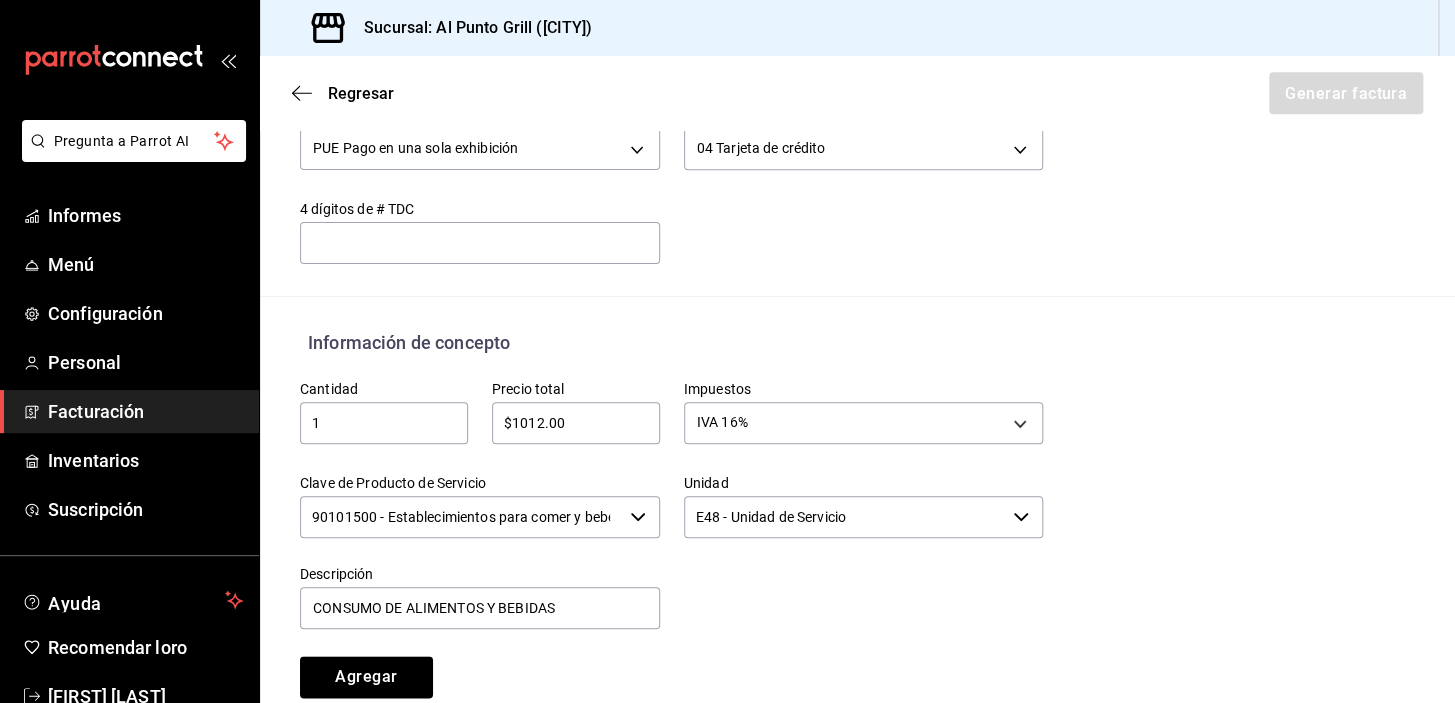 type 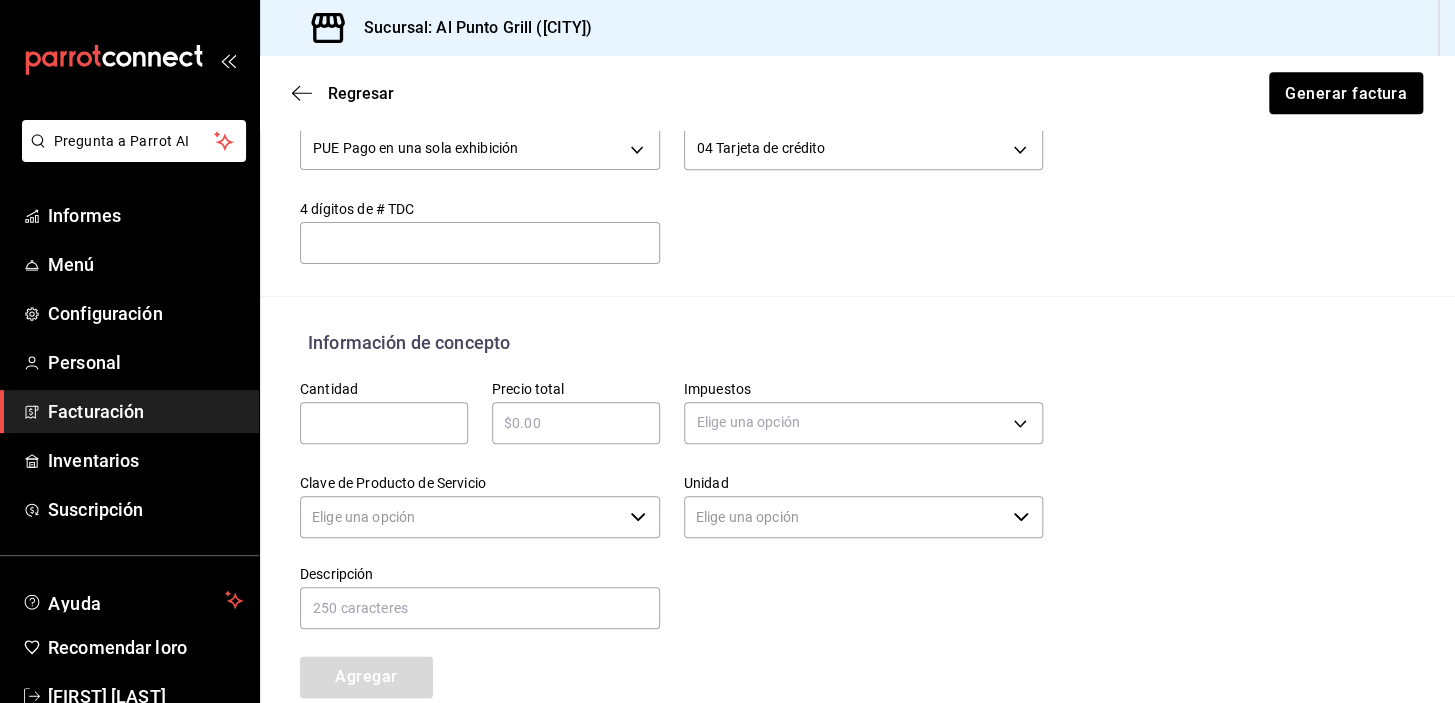 type on "90101500 - Establecimientos para comer y beber" 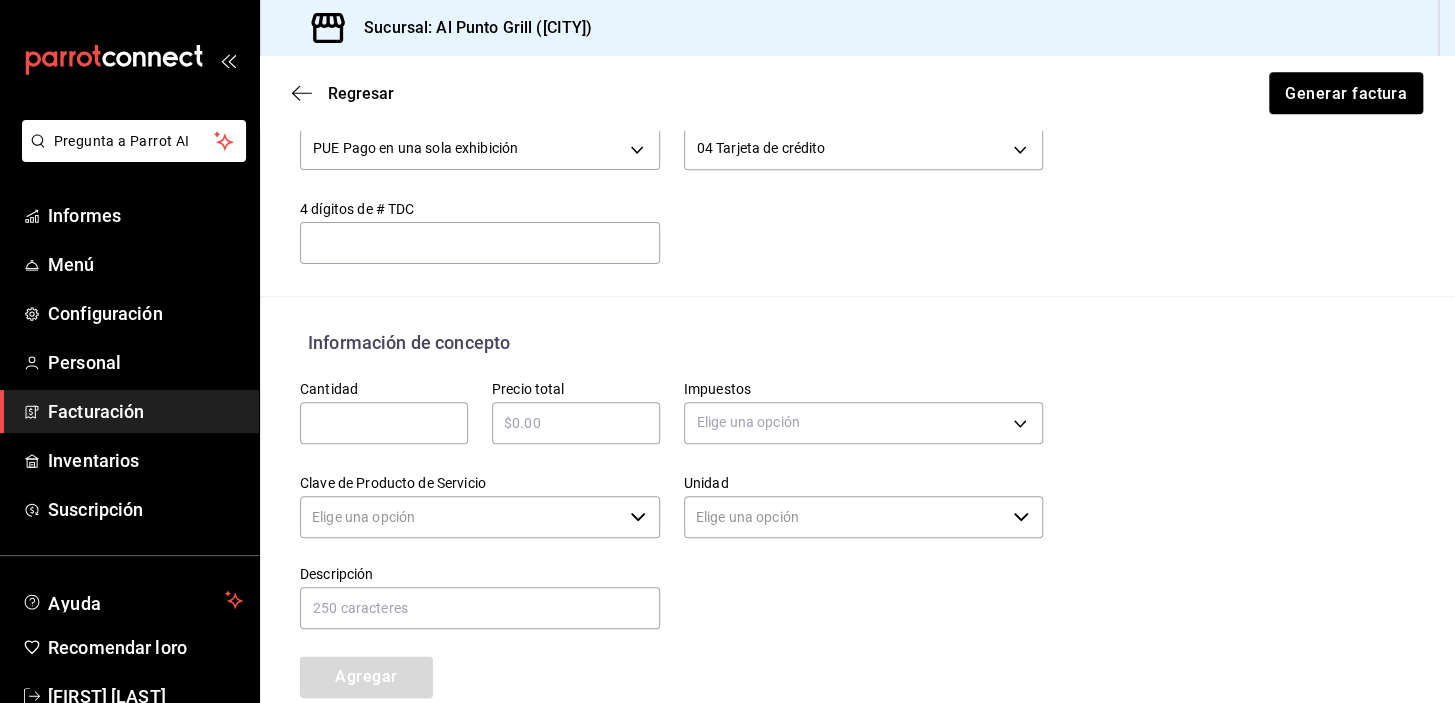 type on "E48 - Unidad de Servicio" 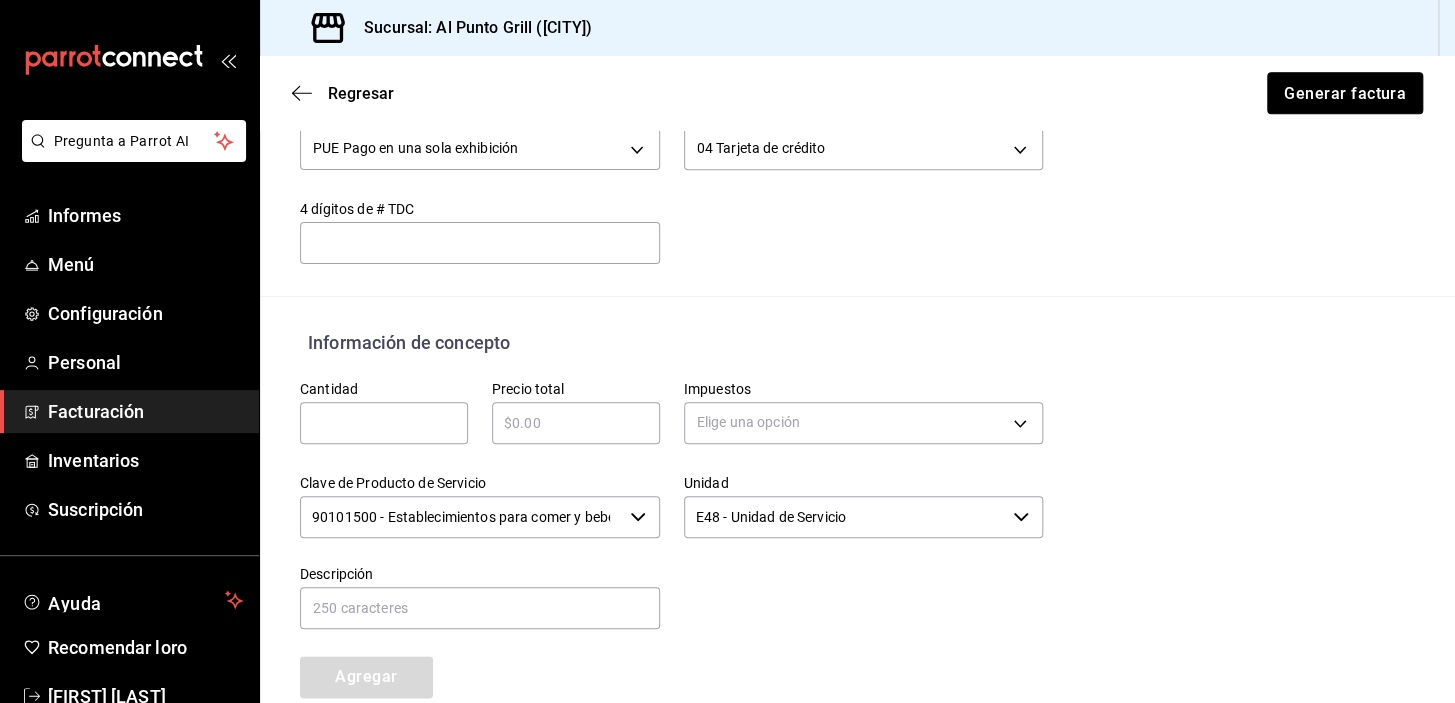 drag, startPoint x: 1366, startPoint y: 103, endPoint x: 1271, endPoint y: 128, distance: 98.23441 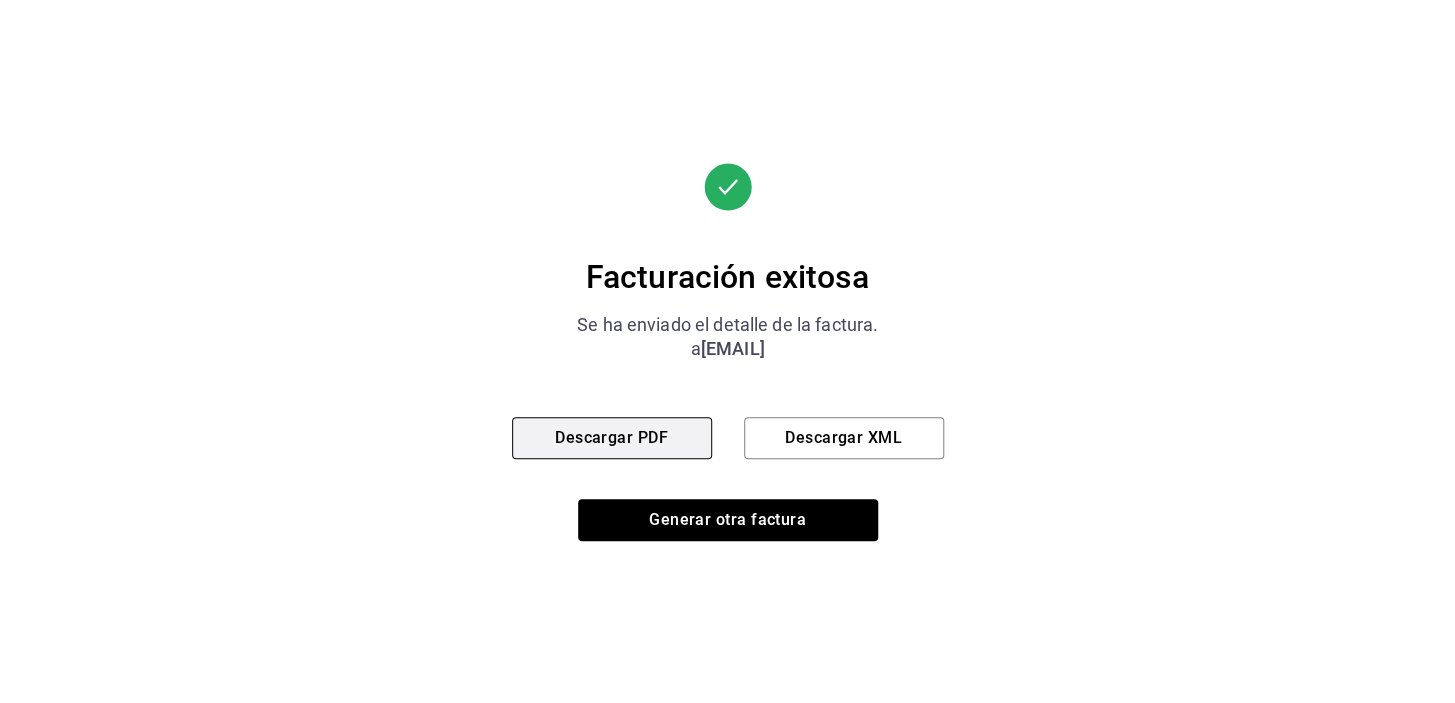 click on "Descargar PDF" at bounding box center (612, 438) 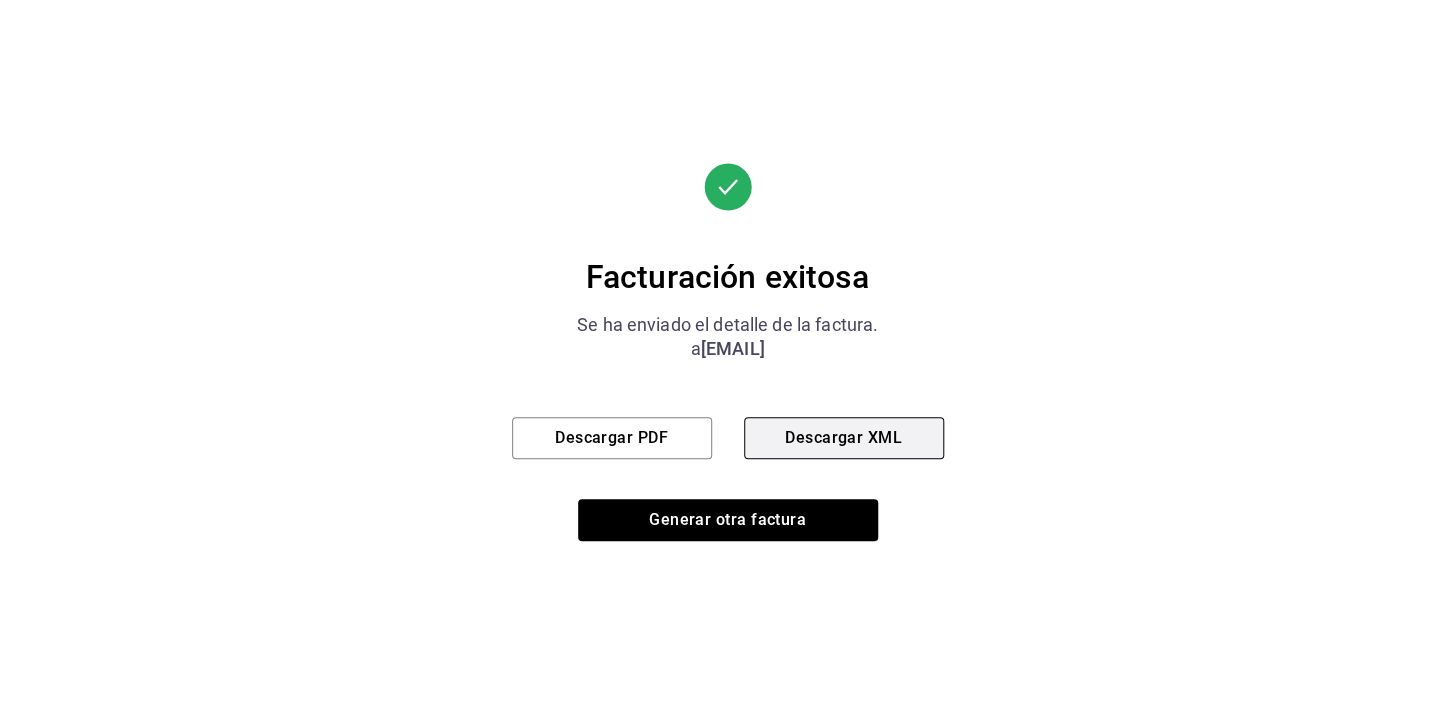 click on "Descargar XML" at bounding box center (843, 437) 